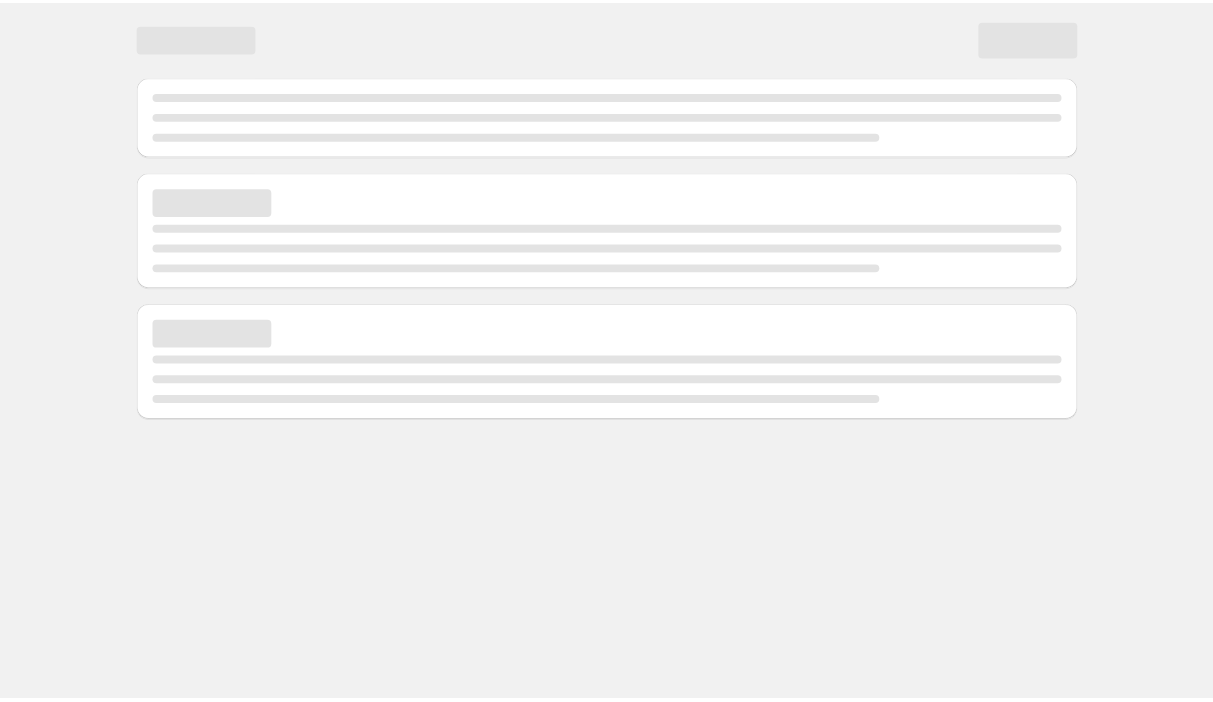 scroll, scrollTop: 0, scrollLeft: 0, axis: both 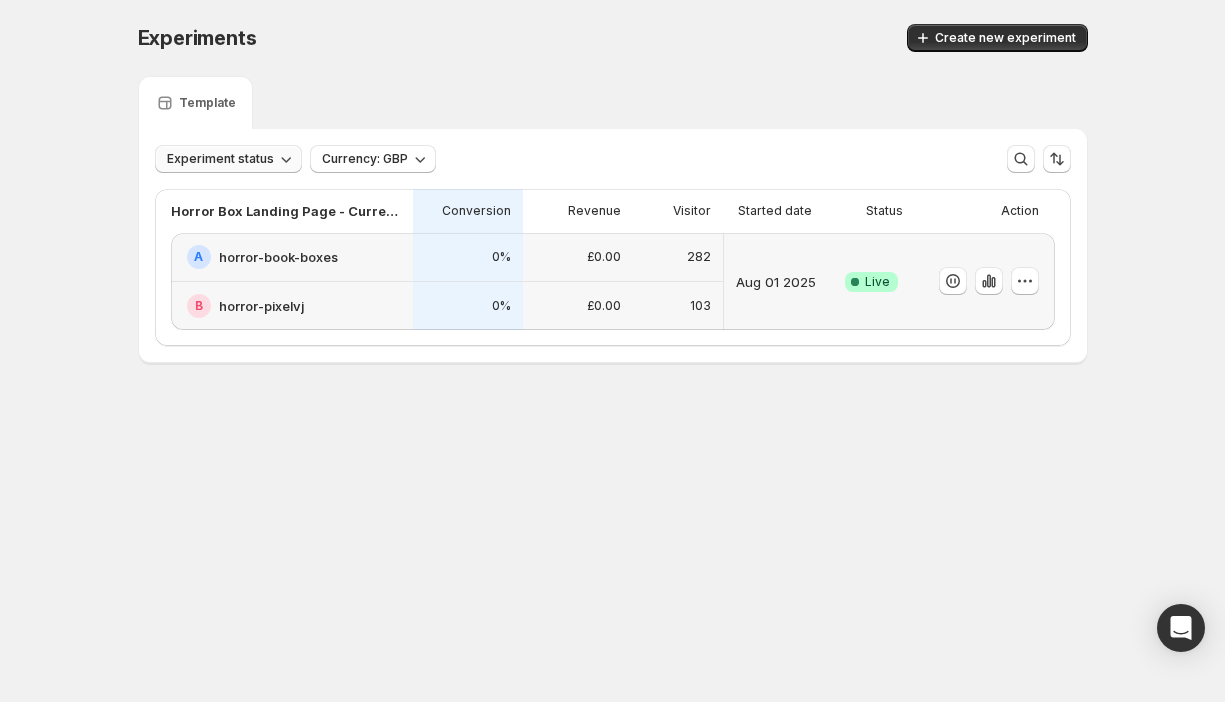 click on "Experiment status" at bounding box center (228, 159) 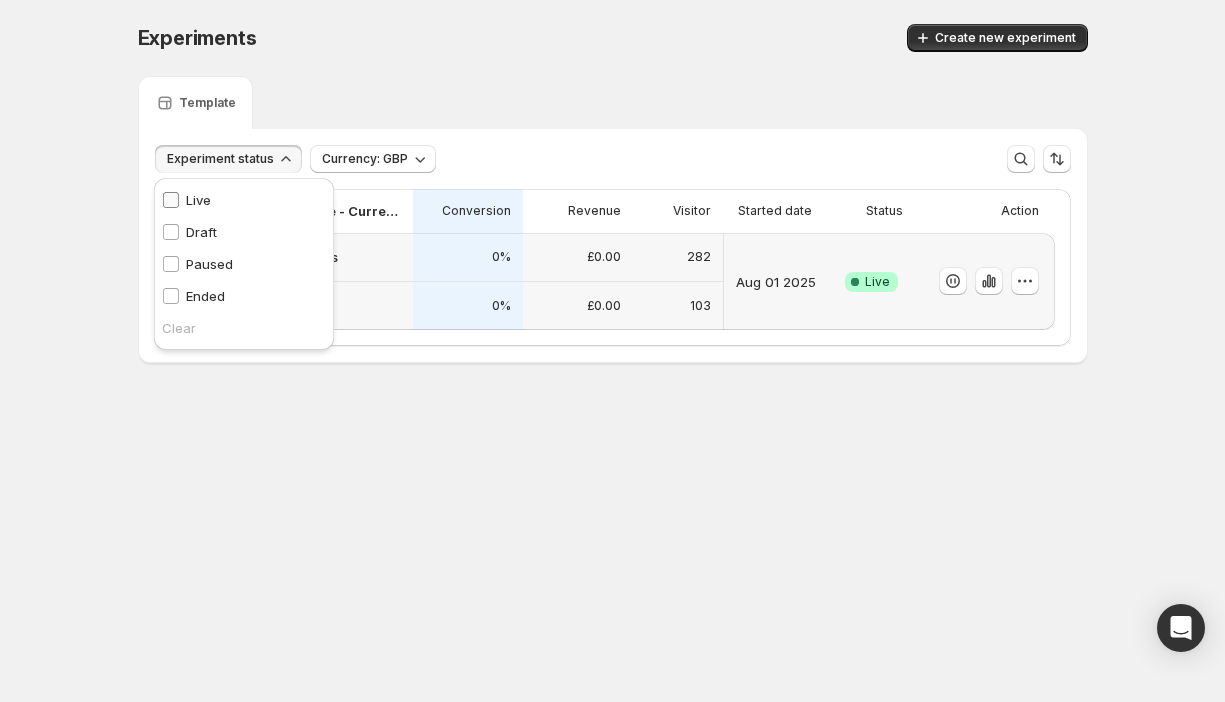 click at bounding box center (171, 200) 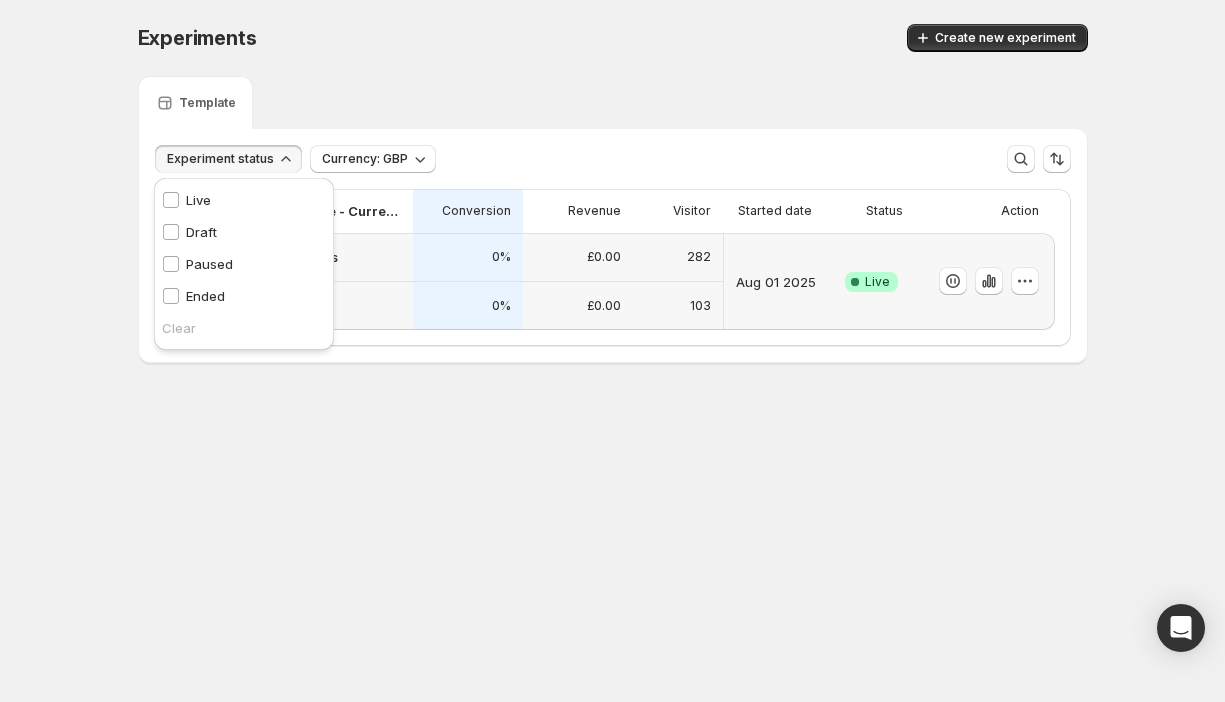 click on "Template" at bounding box center (613, 102) 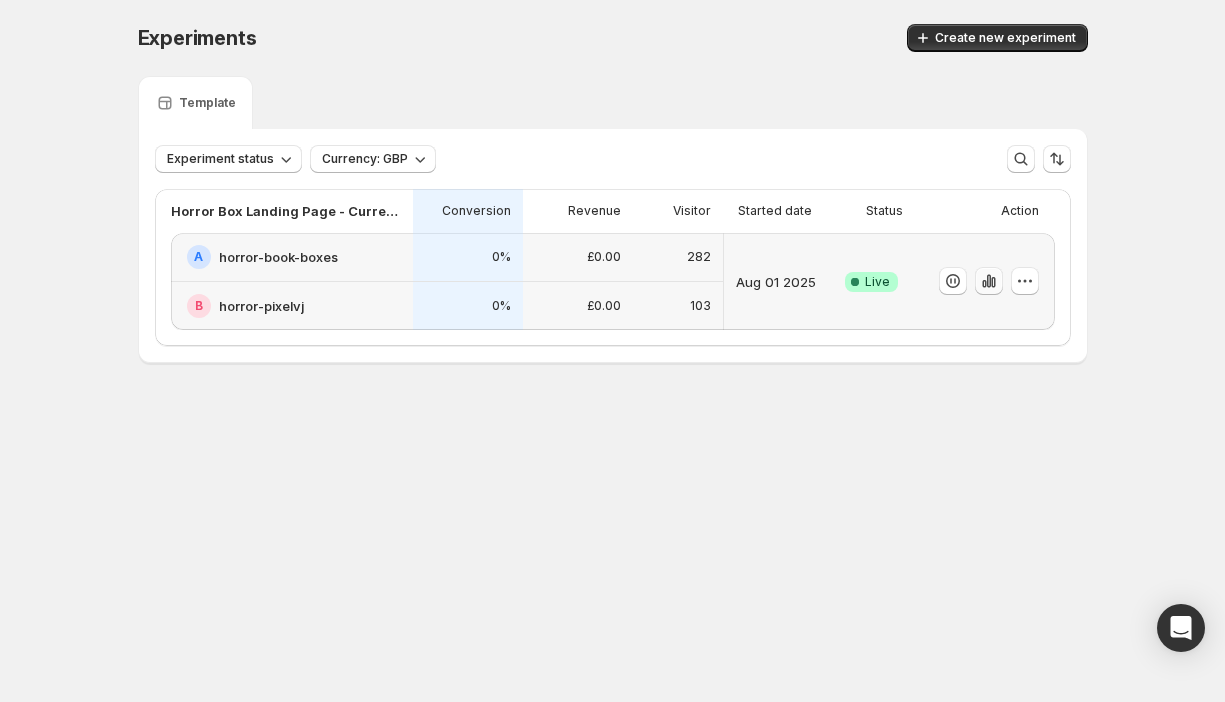 click at bounding box center (989, 281) 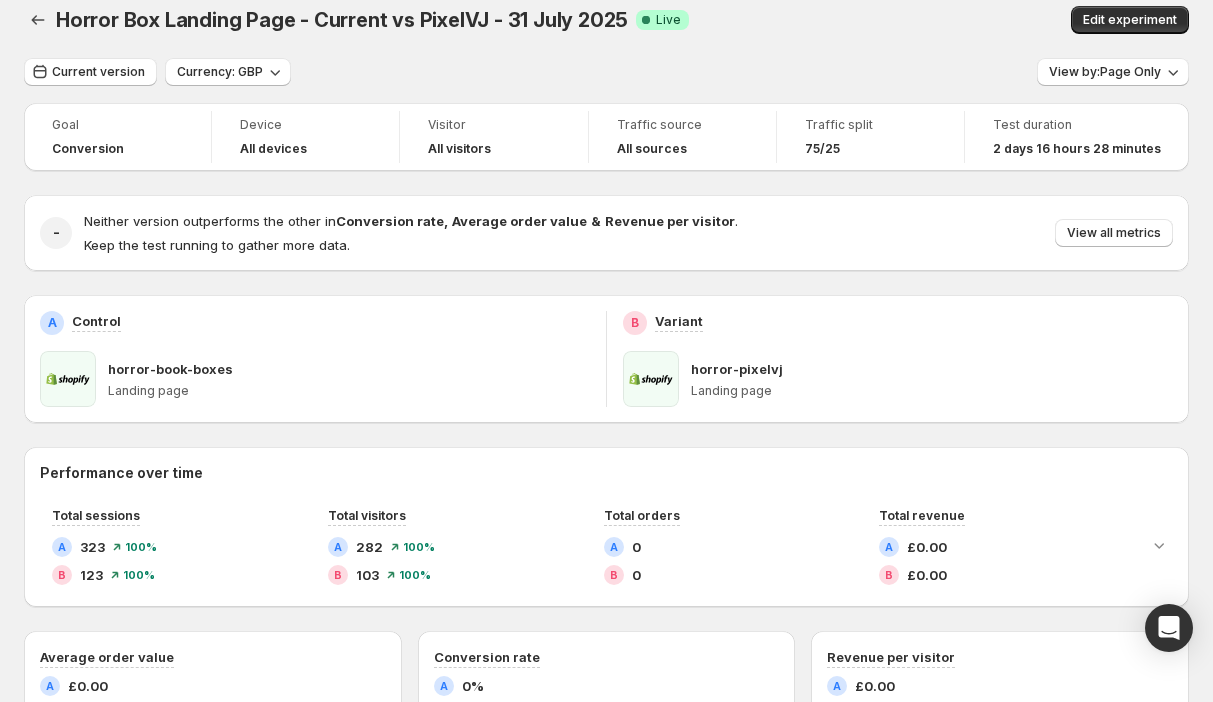 scroll, scrollTop: 0, scrollLeft: 0, axis: both 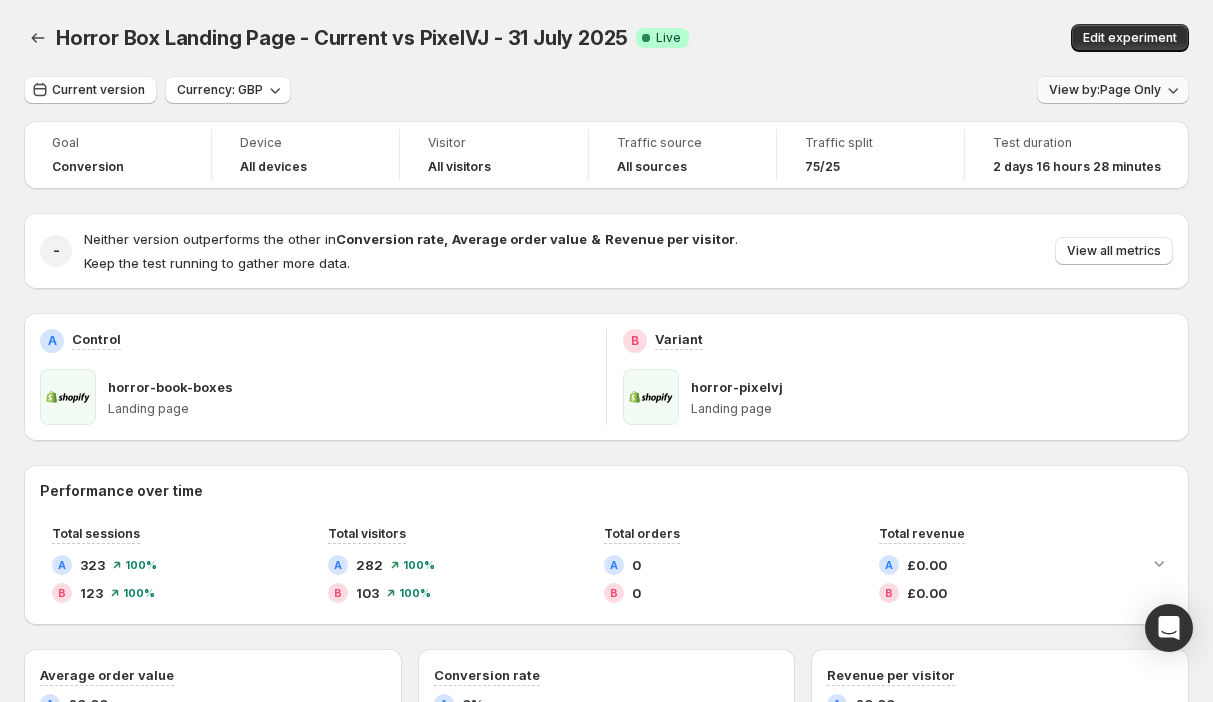 click on "View by:  Page Only" at bounding box center (1105, 90) 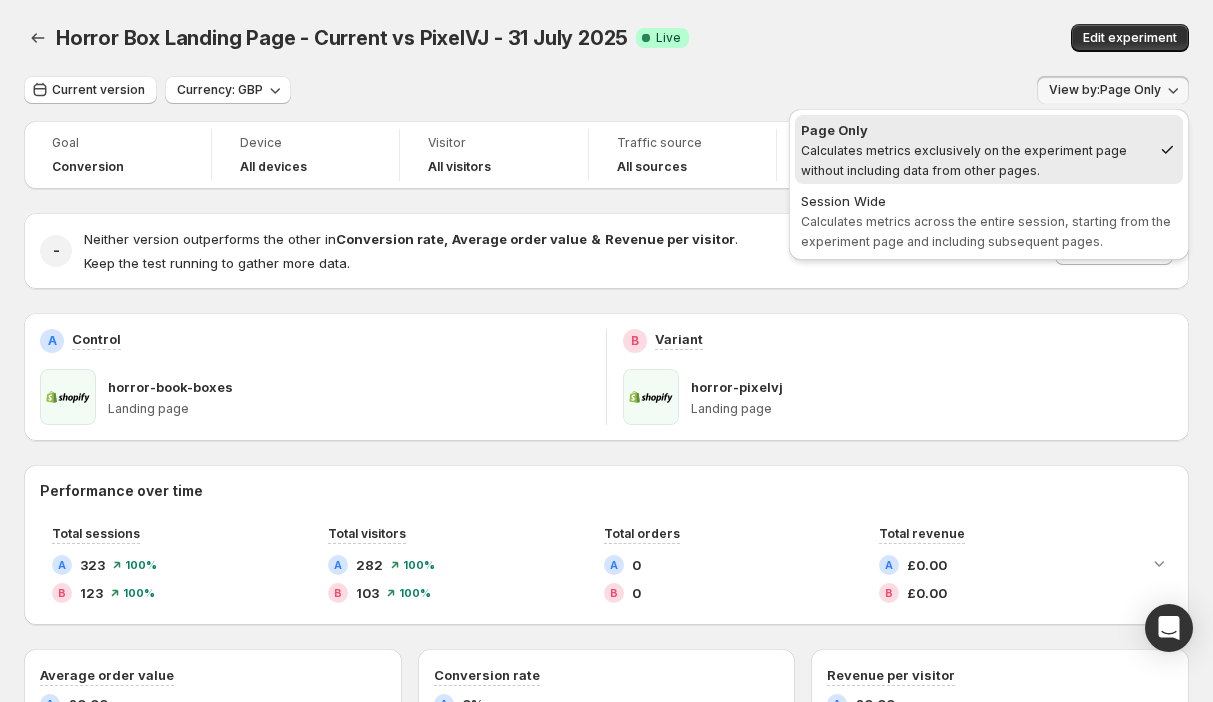 click on "Current version Currency: GBP View by:  Page Only Goal Conversion Device All devices Visitor All visitors Traffic source All sources Traffic split 75/25 Test duration 2 days 16 hours 28 minutes - Neither version outperforms the other in  Conversion rate ,   Average order value   &   Revenue per visitor . Keep the test running to gather more data. View all metrics A Control horror-book-boxes Landing page B Variant horror-pixelvj Landing page Performance over time Total sessions A 323 100 % B 123 100 % Total visitors A 282 100 % B 103 100 % Total orders A 0 B 0 Total revenue A £0.00 B £0.00 Average order value A £0.00 B £0.00 9 PM 9 PM 4 PM 4 PM 11 AM 11 AM 6 AM 6 AM £0.00 £3.77 £7.53 9 PM 10 PM 11 PM 12 AM 1 AM 2 AM 3 AM 4 AM 5 AM 6 AM 7 AM 8 AM 9 AM 10 AM 11 AM 12 PM 1 PM 2 PM 3 PM 4 PM 5 PM 6 PM 7 PM 8 PM 9 PM 10 PM 11 PM 12 AM 1 AM 2 AM 3 AM 4 AM 5 AM 6 AM 7 AM 8 AM 9 AM 10 AM" at bounding box center [606, 747] 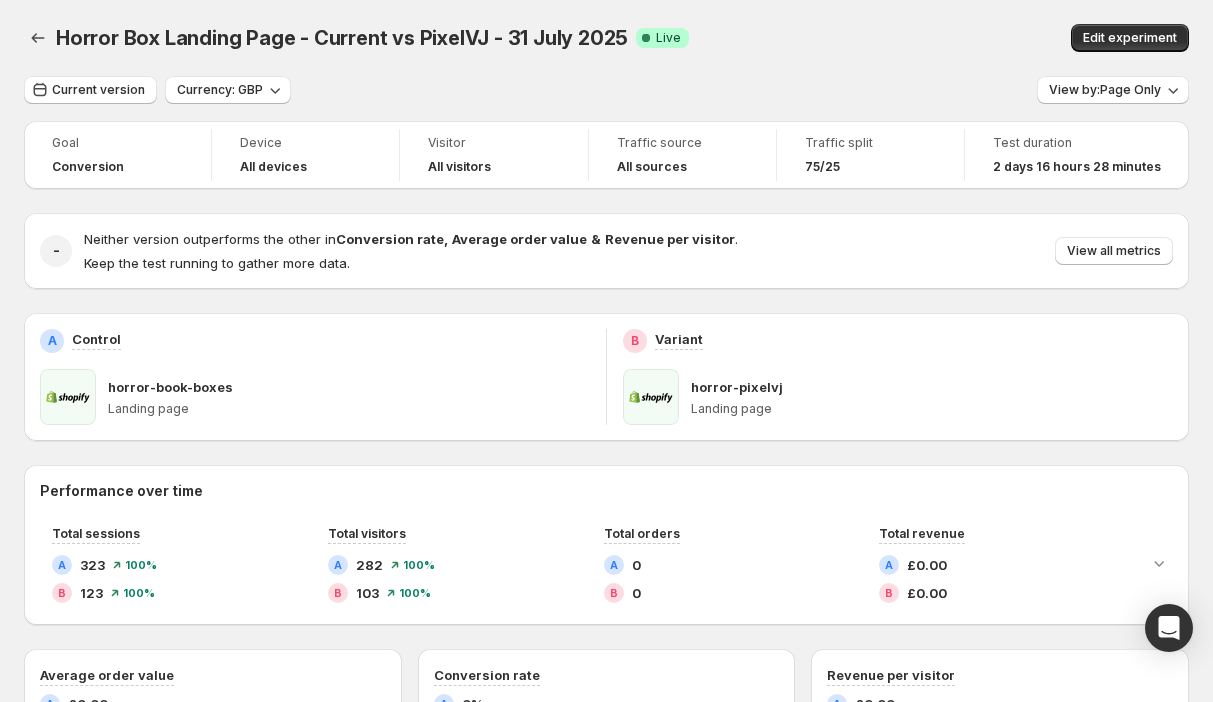 click on "Goal" at bounding box center [117, 143] 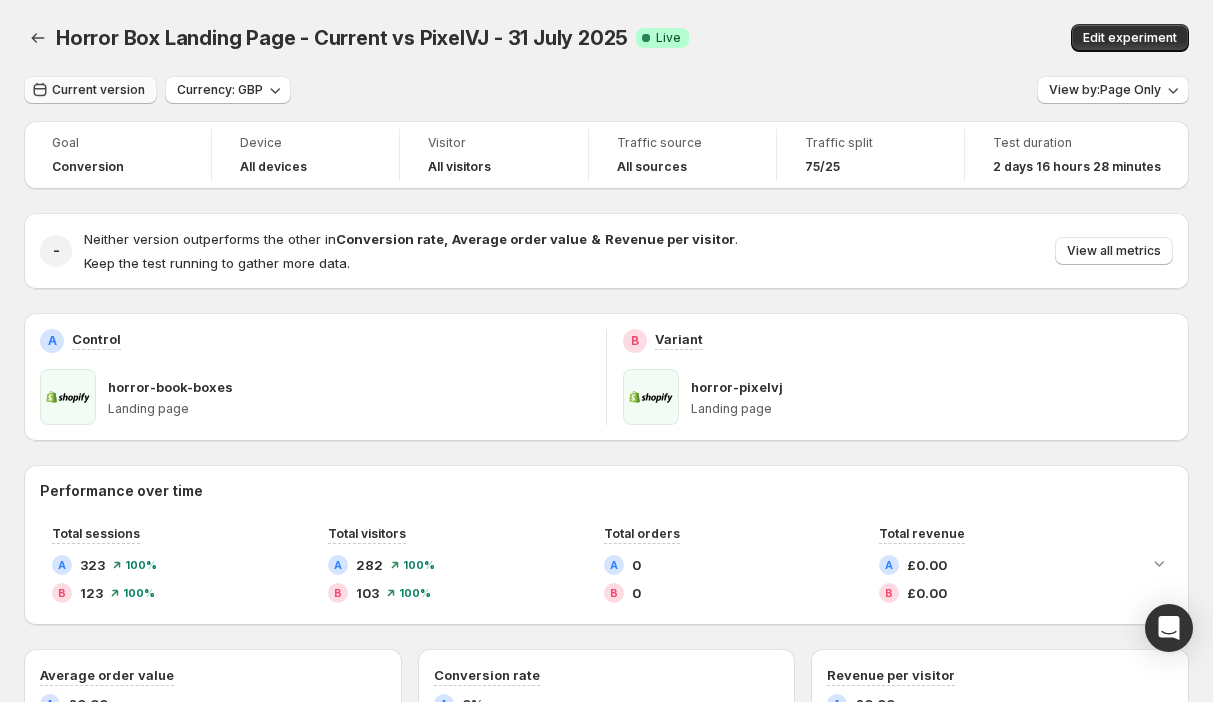 click on "Current version" at bounding box center [98, 90] 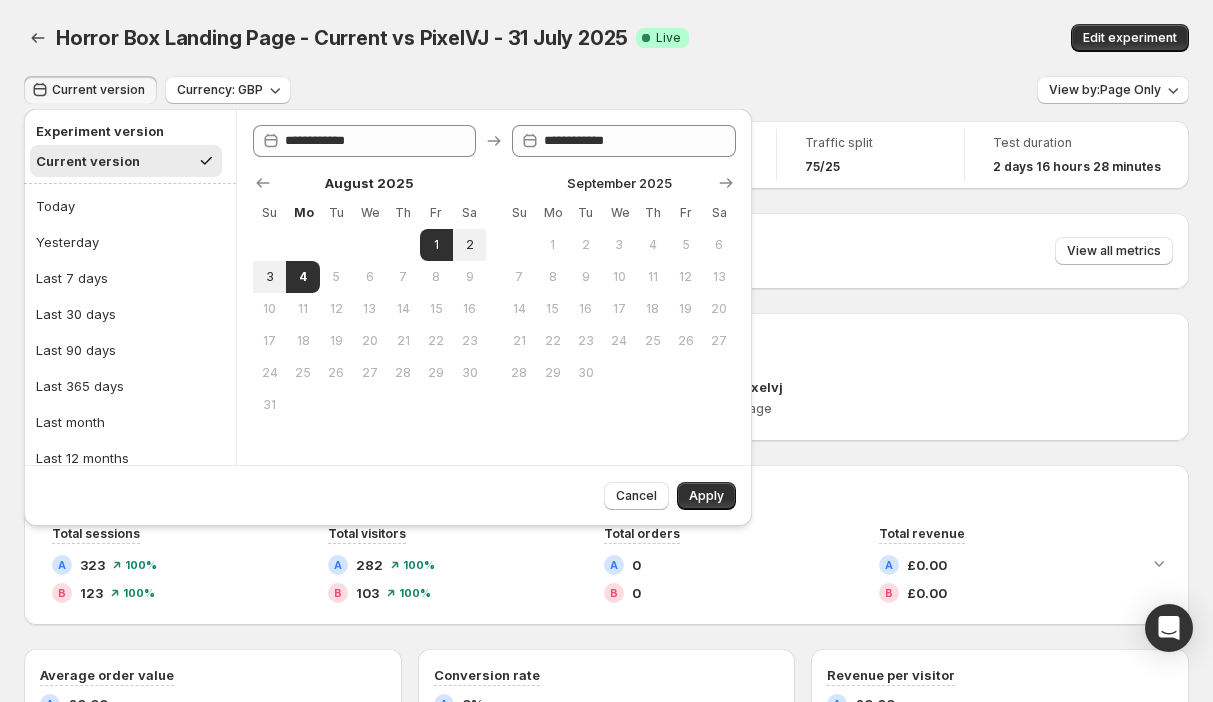 click on "Horror Box Landing Page - Current vs PixelVJ - [DATE]. This page is ready Horror Box Landing Page - Current vs PixelVJ - [DATE] Success Complete Live Edit experiment" at bounding box center (606, 38) 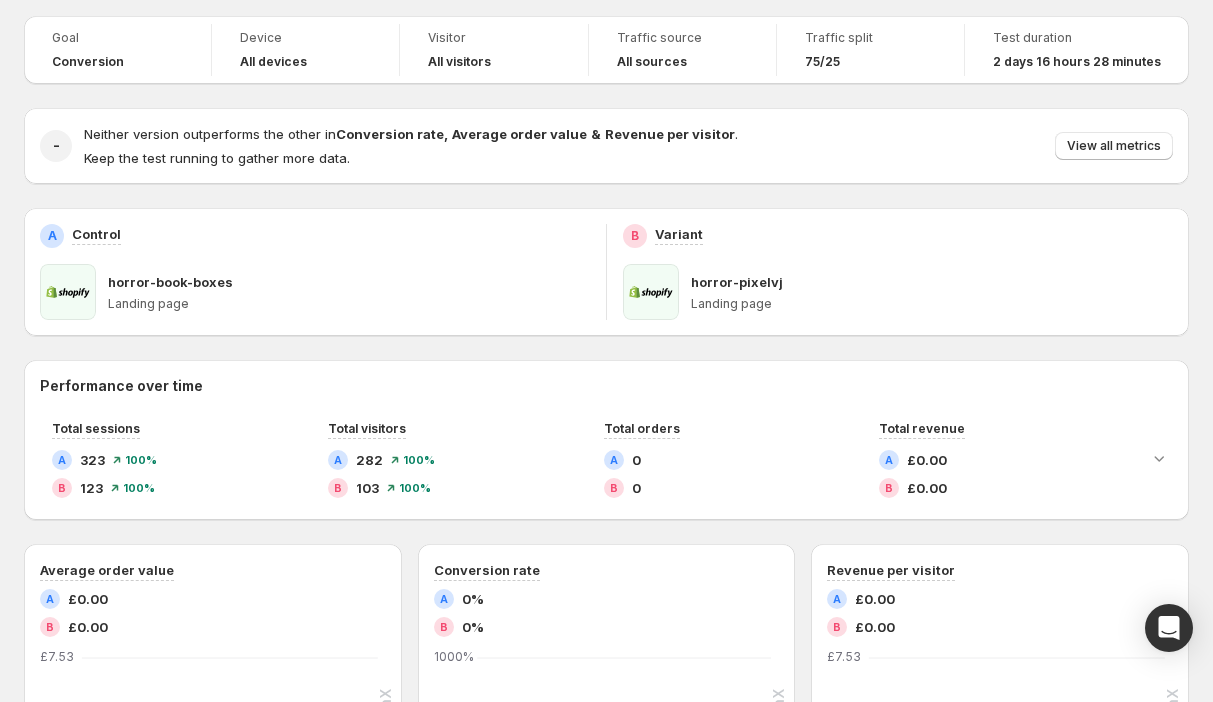 scroll, scrollTop: 125, scrollLeft: 0, axis: vertical 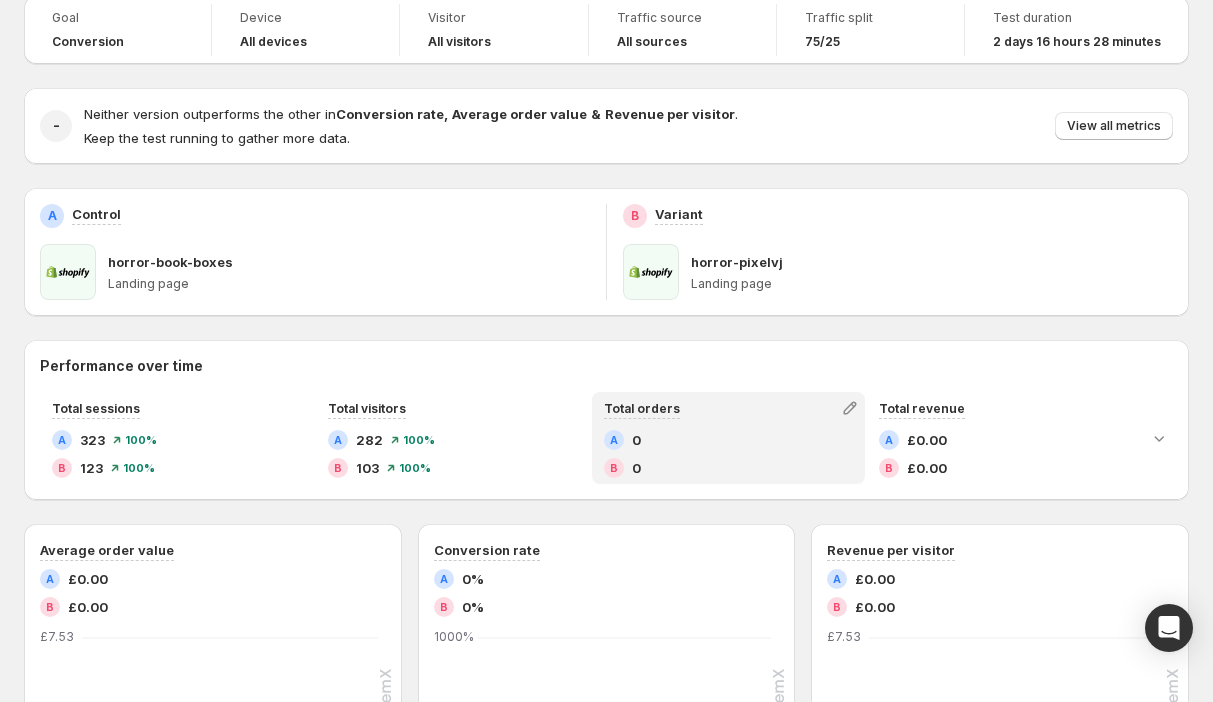 click on "A" at bounding box center (614, 440) 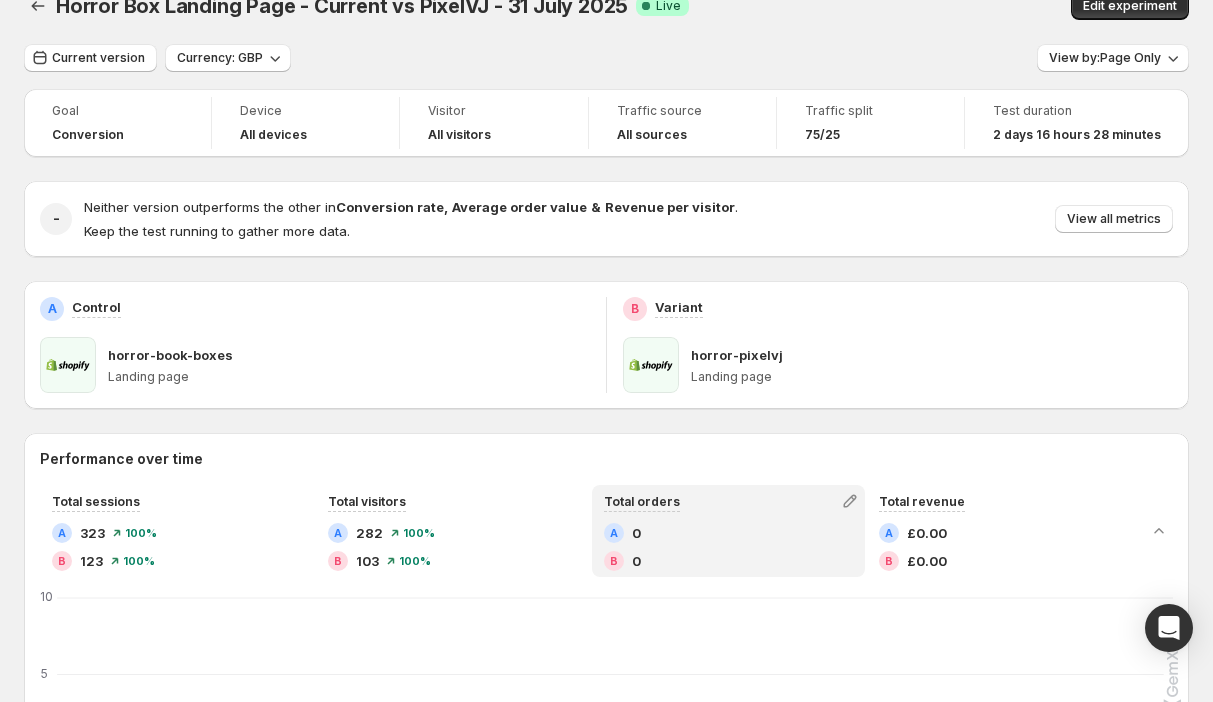 scroll, scrollTop: 0, scrollLeft: 0, axis: both 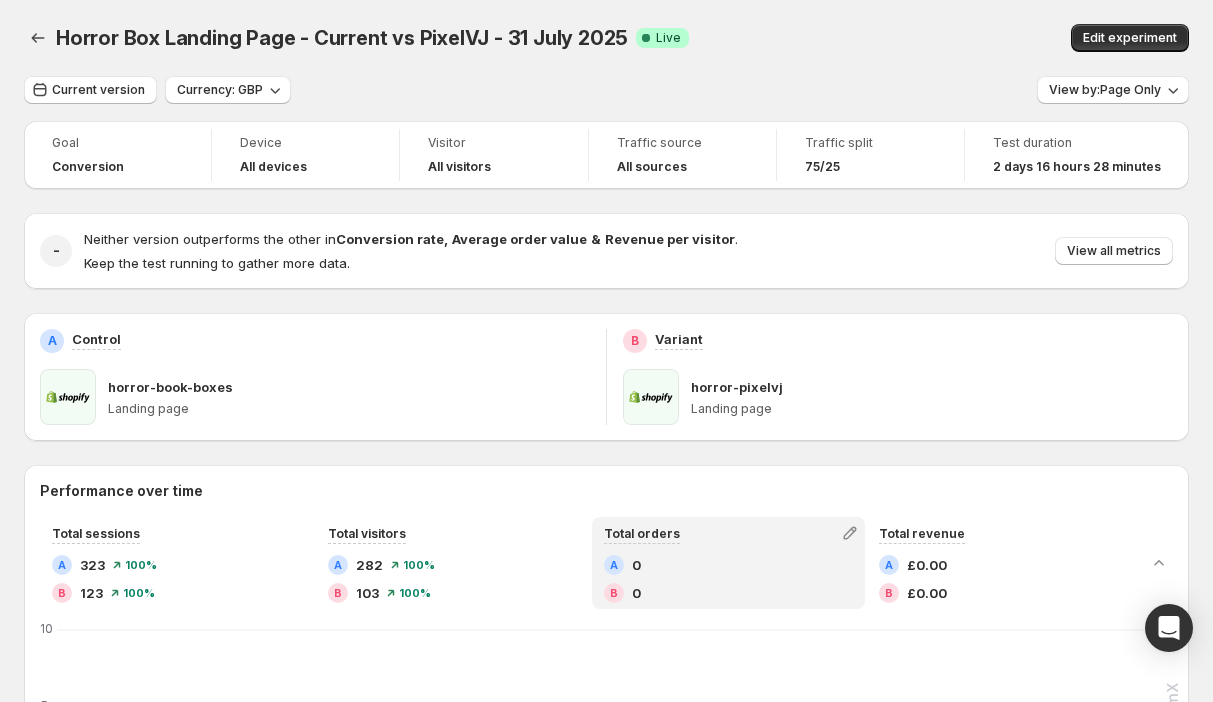 click on "2 days 16 hours 28 minutes" at bounding box center [1077, 167] 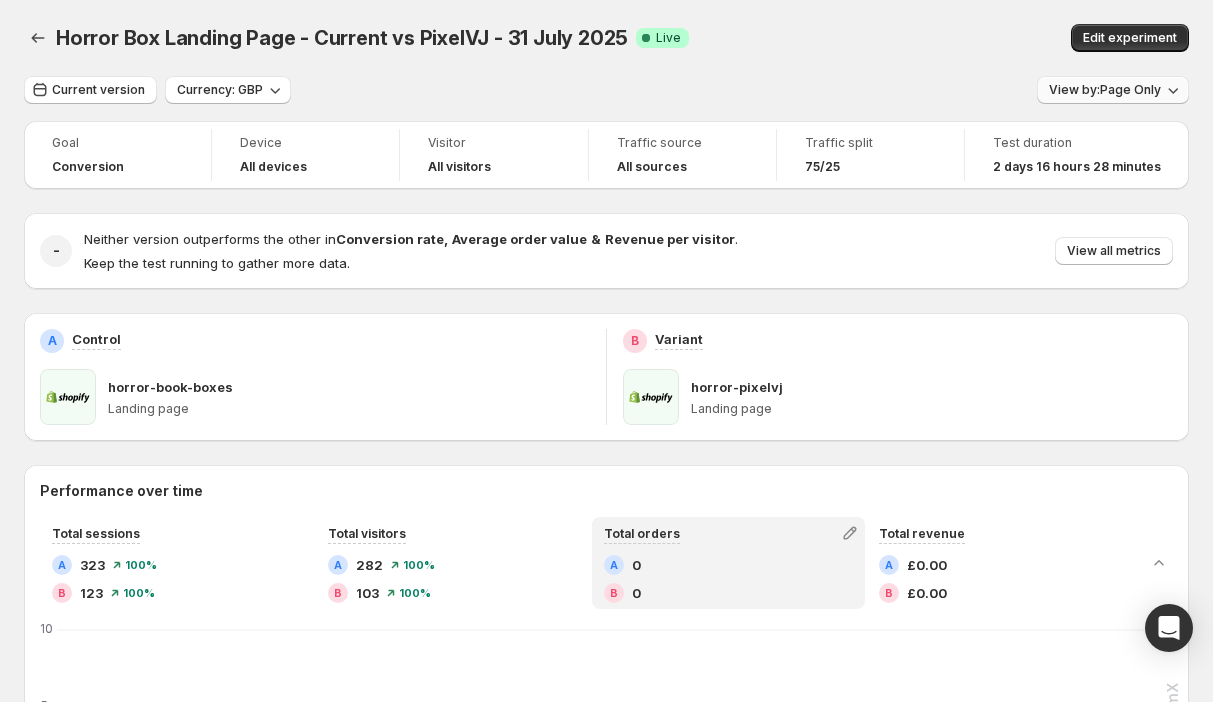 click on "View by:  Page Only" at bounding box center [1105, 90] 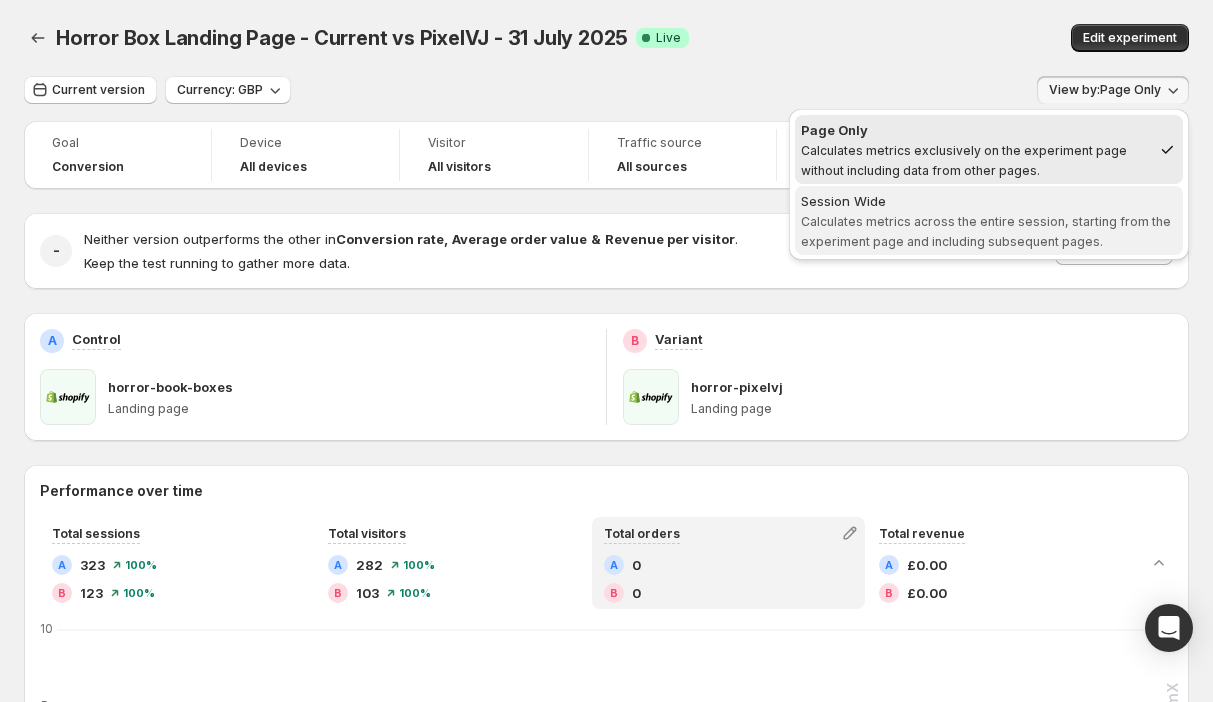 click on "Session Wide Calculates metrics across the entire session, starting from the experiment page and including subsequent pages." at bounding box center (989, 220) 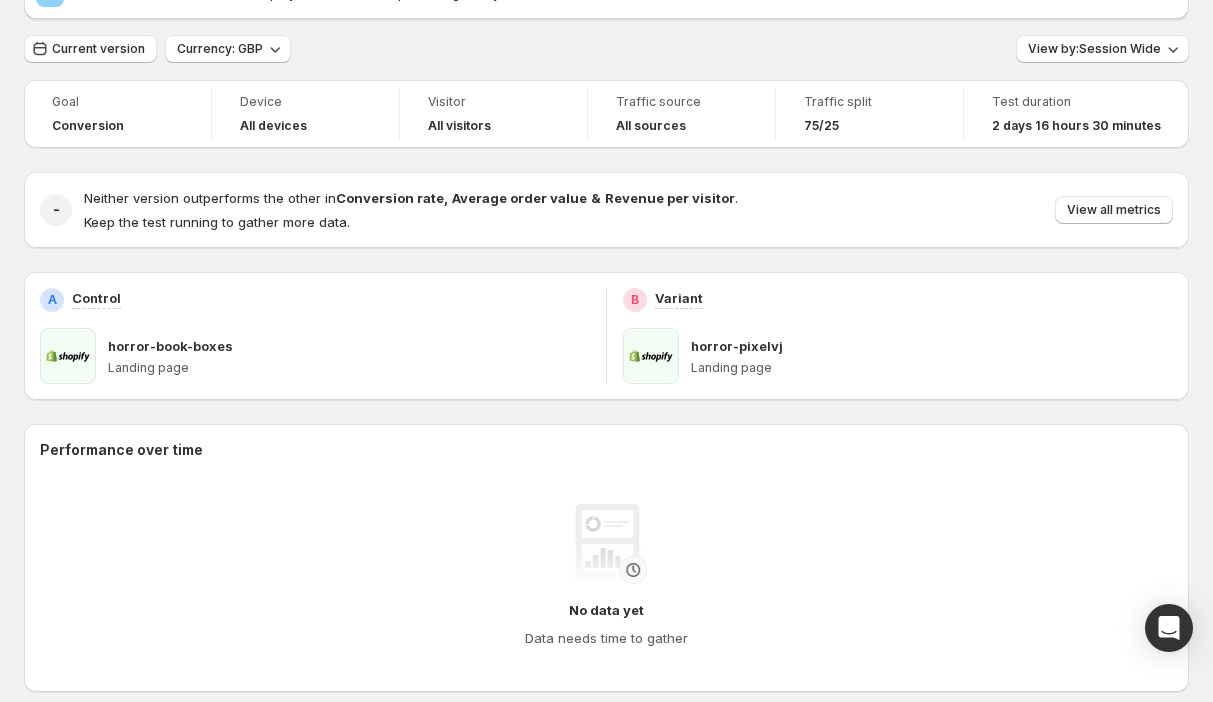 scroll, scrollTop: 105, scrollLeft: 0, axis: vertical 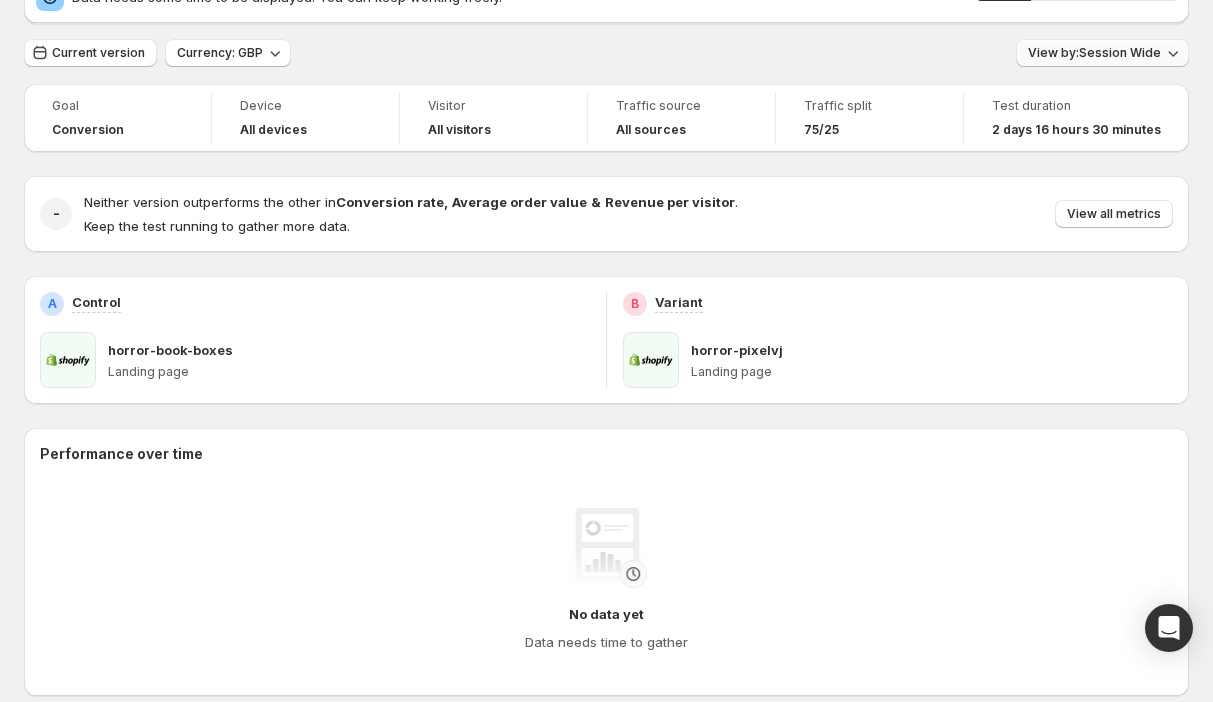 click on "View by:  Session Wide" at bounding box center [1094, 53] 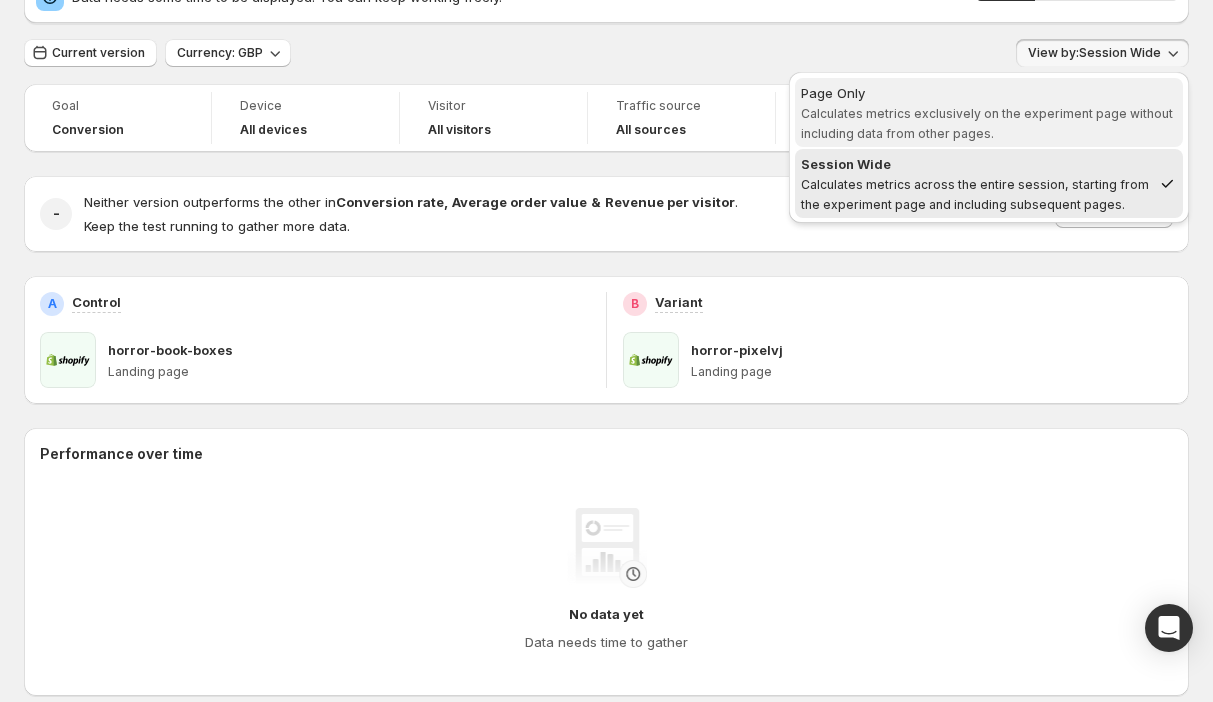 click on "Calculates metrics exclusively on the experiment page without including data from other pages." at bounding box center [987, 123] 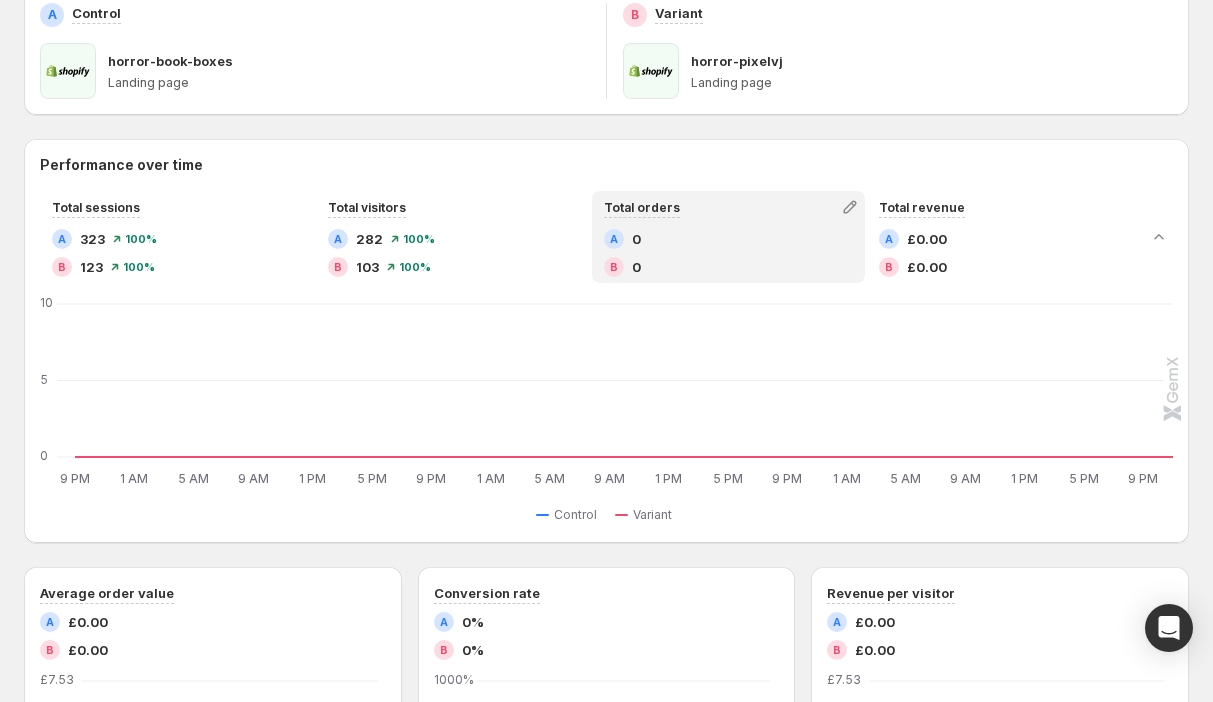 scroll, scrollTop: 0, scrollLeft: 0, axis: both 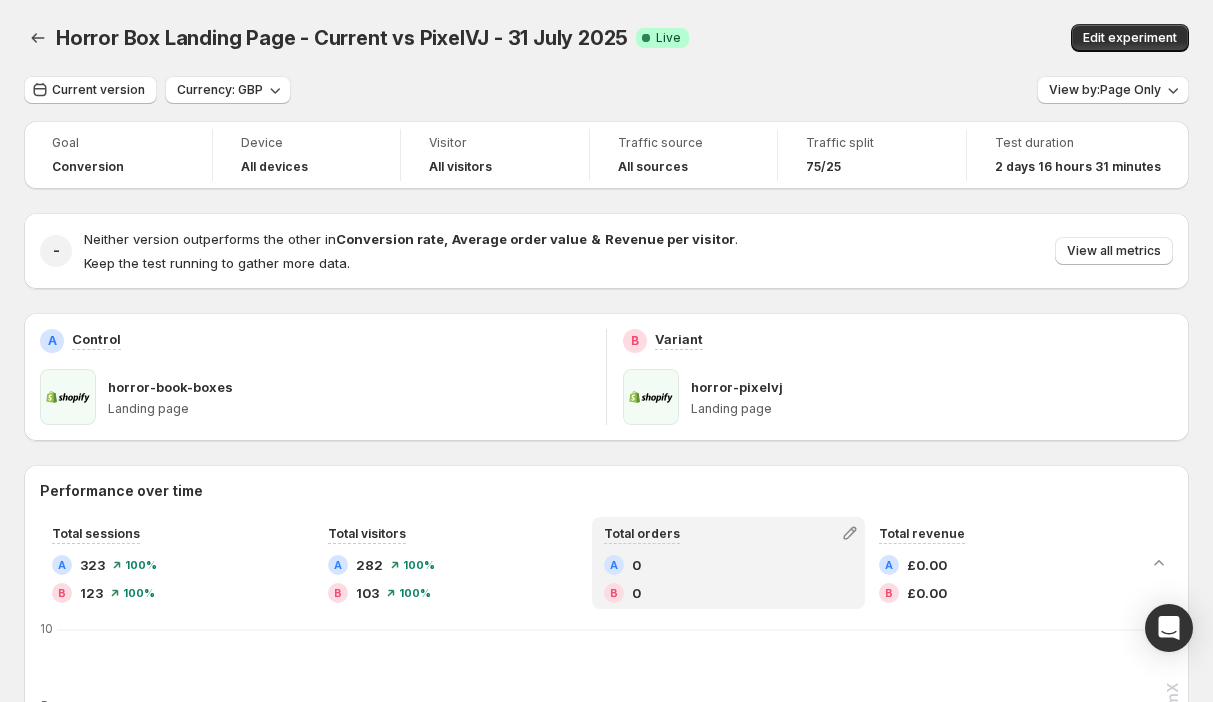 click on "All sources" at bounding box center [653, 167] 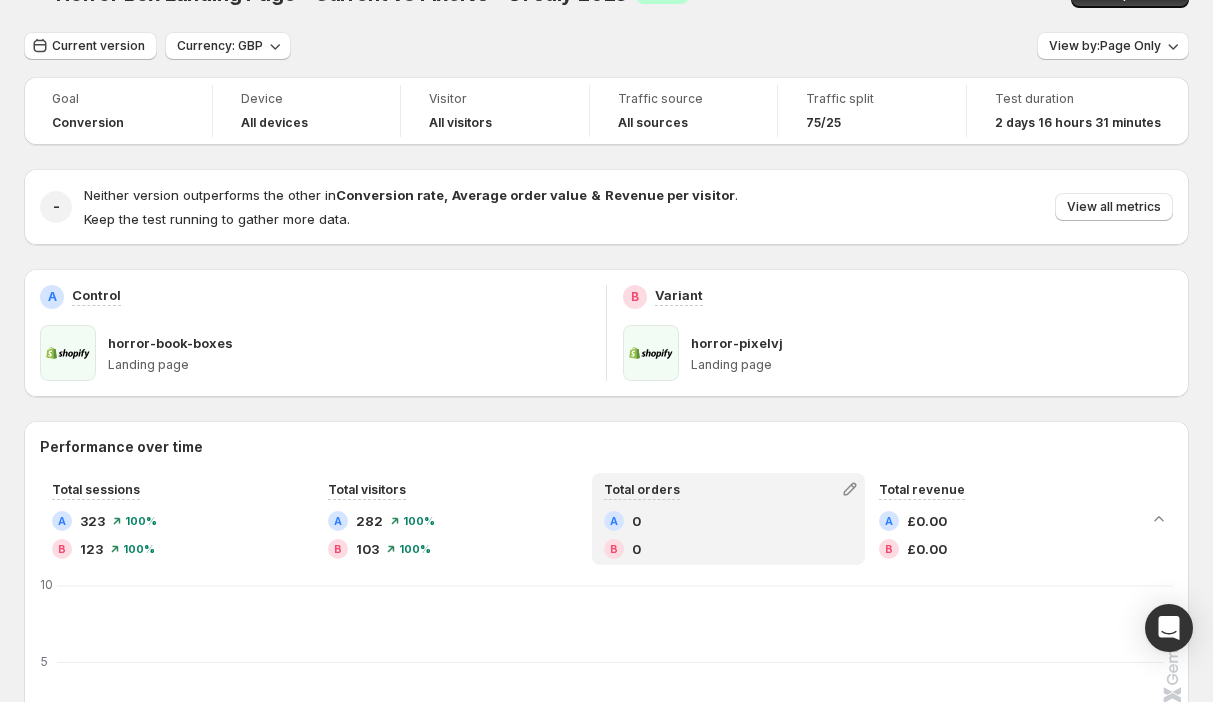 scroll, scrollTop: 42, scrollLeft: 0, axis: vertical 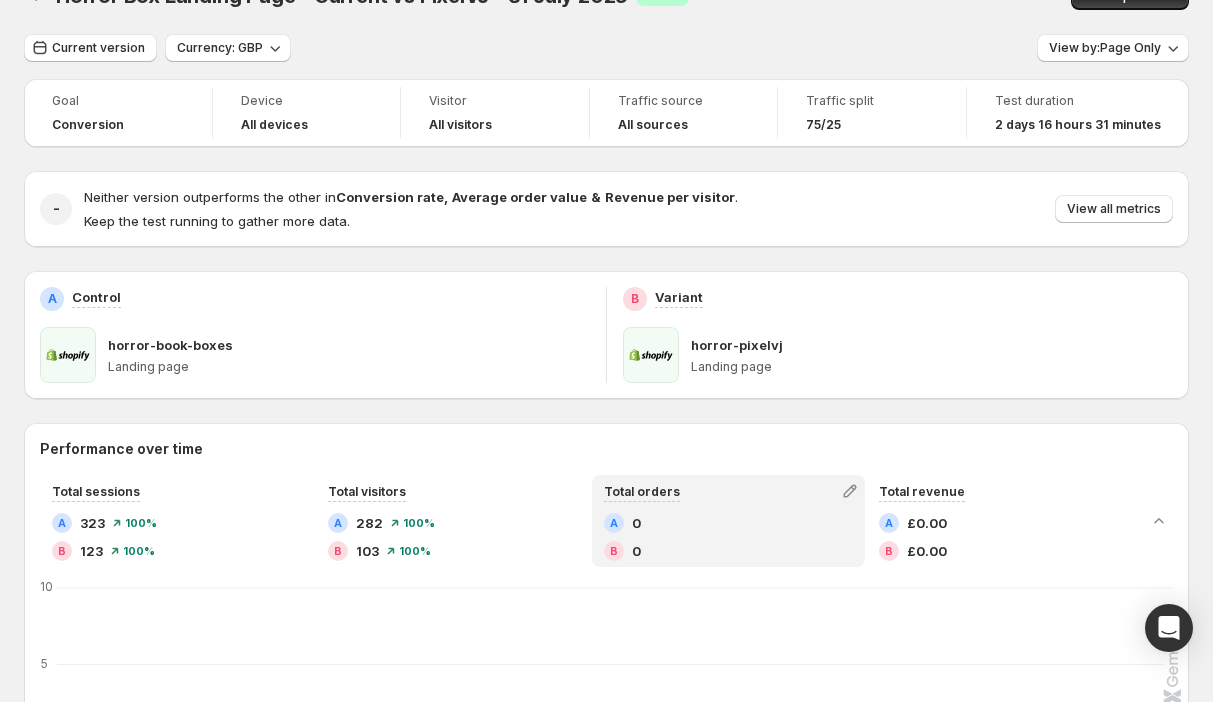 click on "Traffic source" at bounding box center (684, 101) 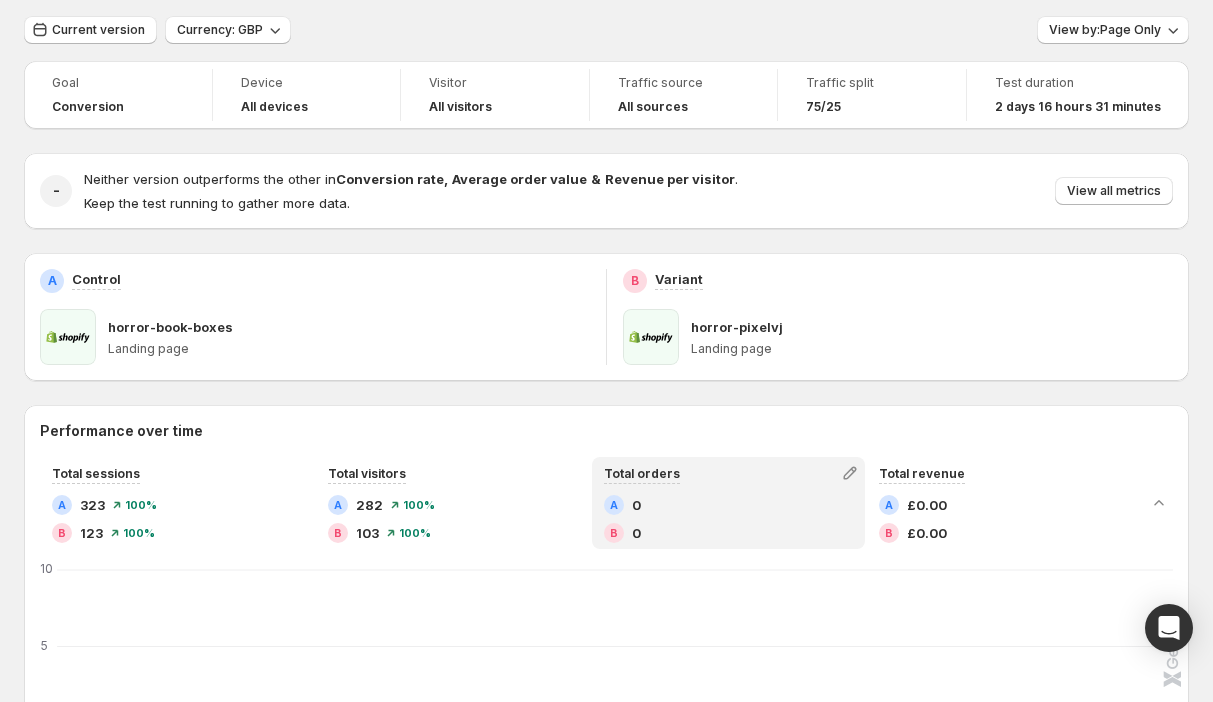 scroll, scrollTop: 58, scrollLeft: 0, axis: vertical 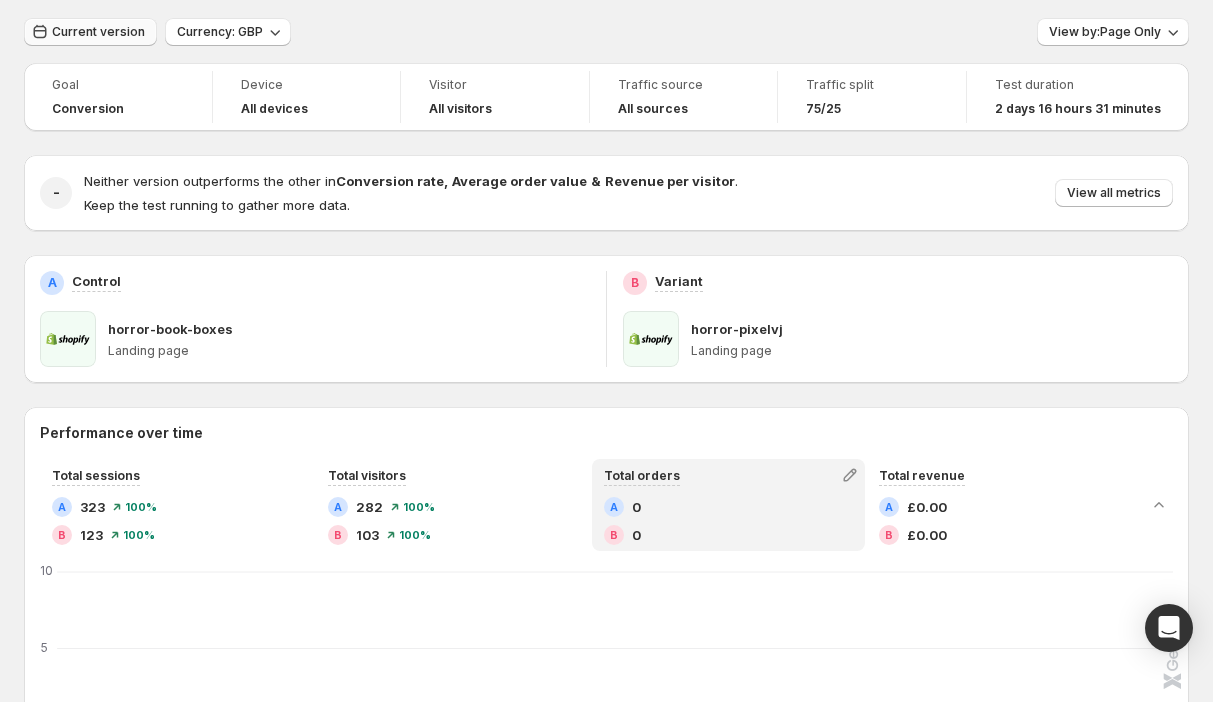 drag, startPoint x: 108, startPoint y: 12, endPoint x: 95, endPoint y: 35, distance: 26.41969 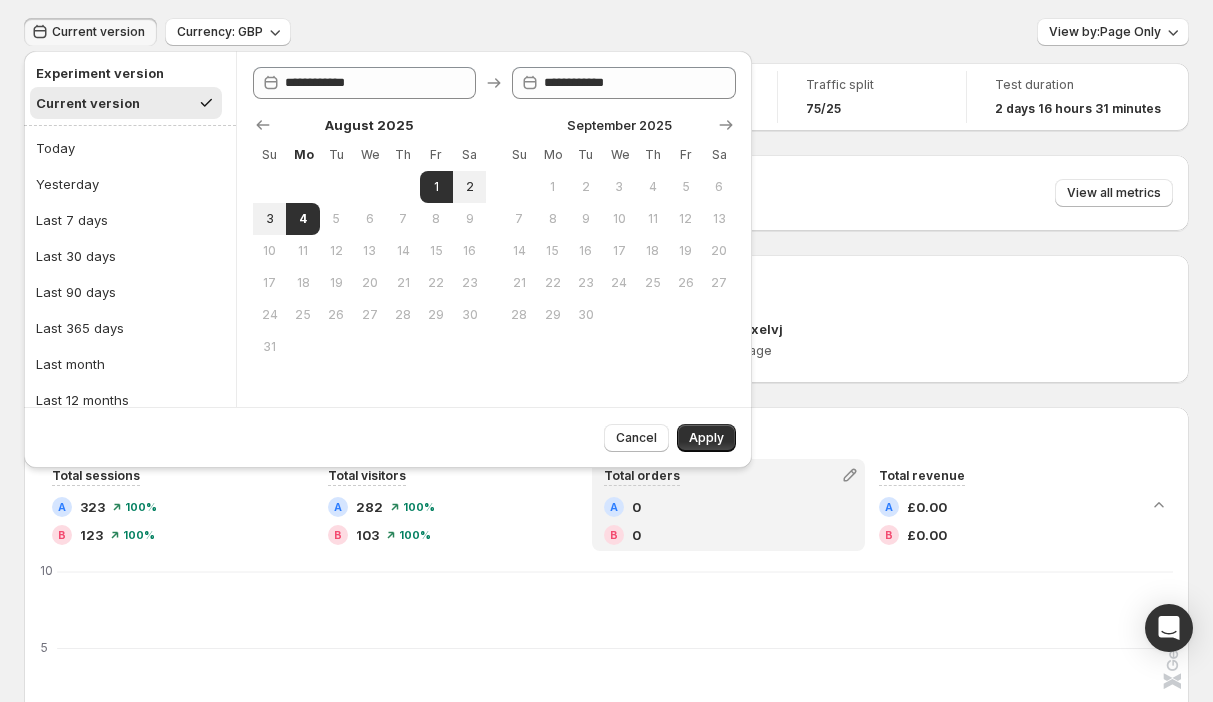click on "Current version" at bounding box center [98, 32] 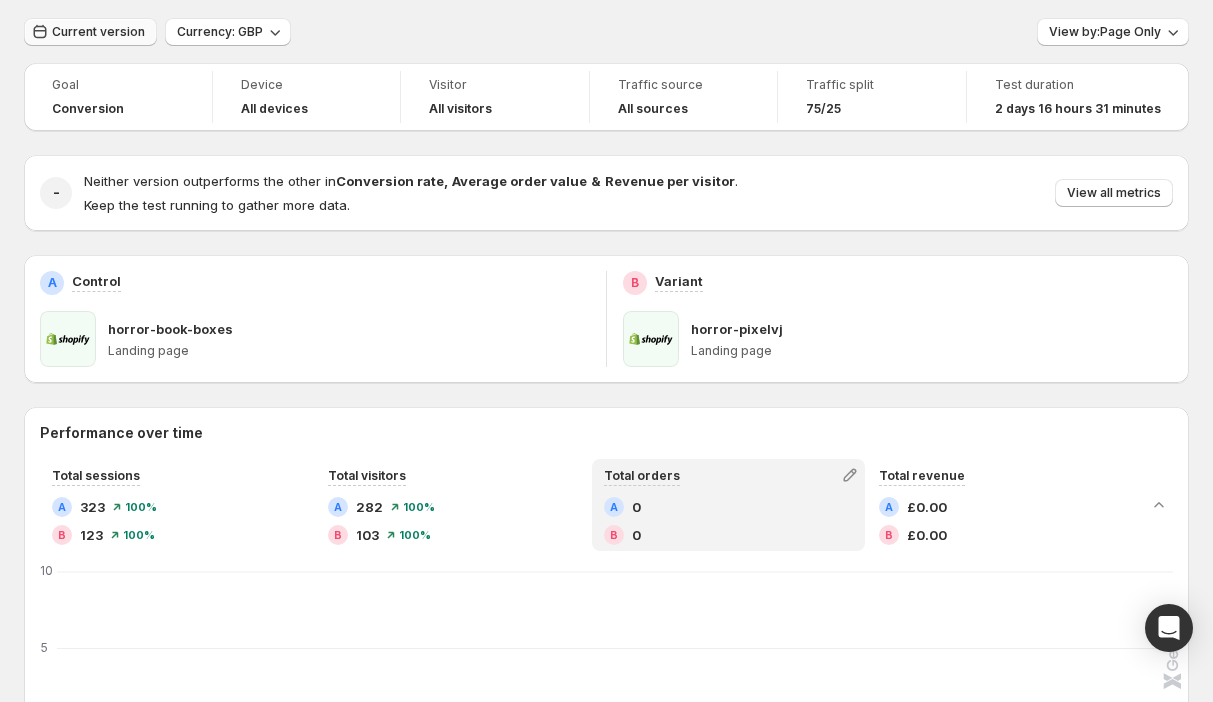 click on "Current version" at bounding box center (98, 32) 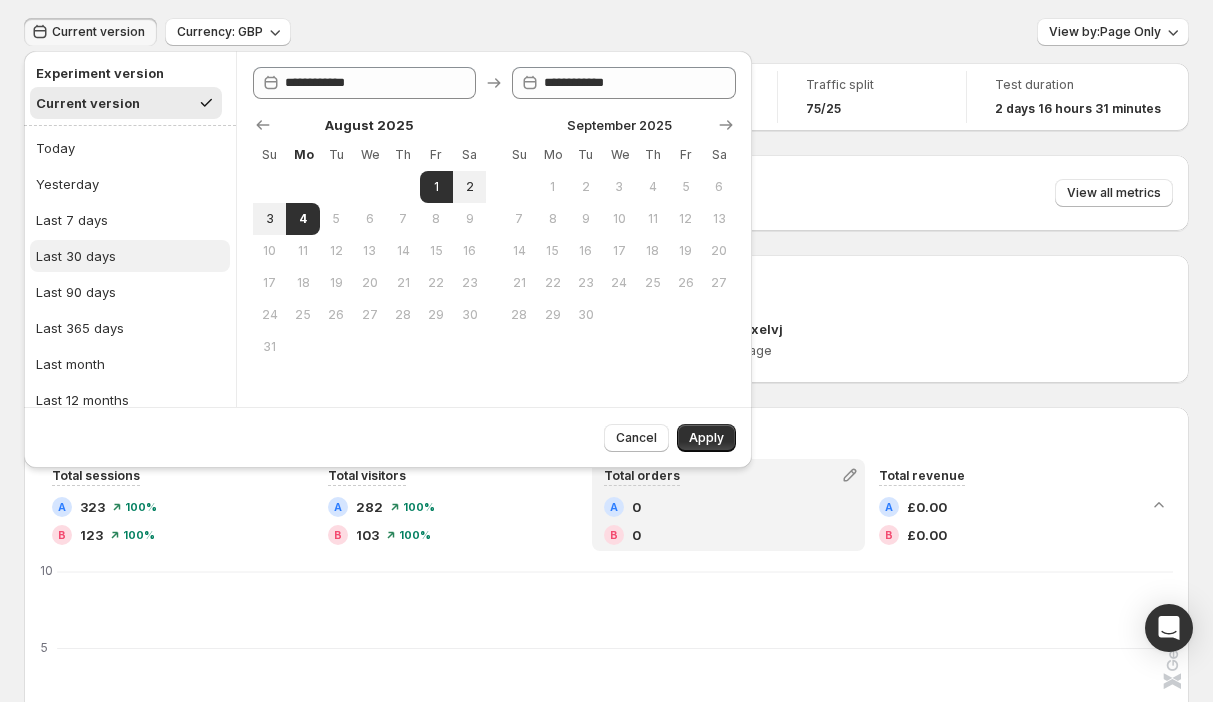 click on "Last 30 days" at bounding box center [76, 256] 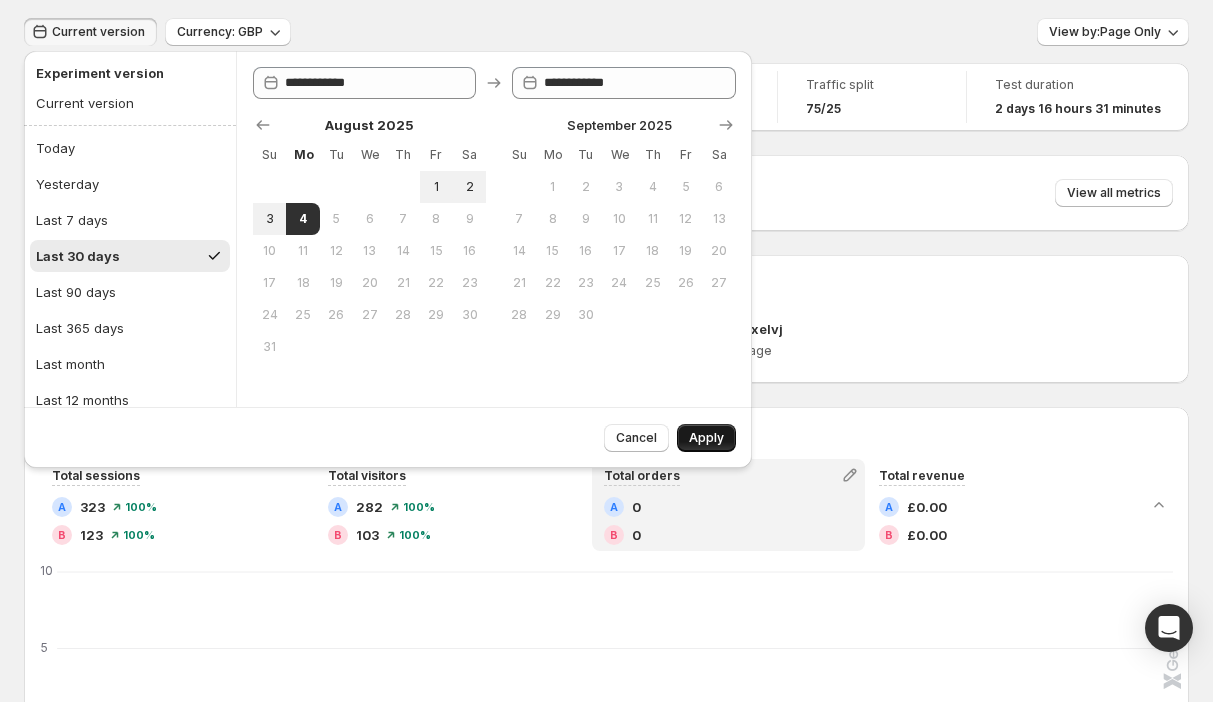 click on "Apply" at bounding box center (706, 438) 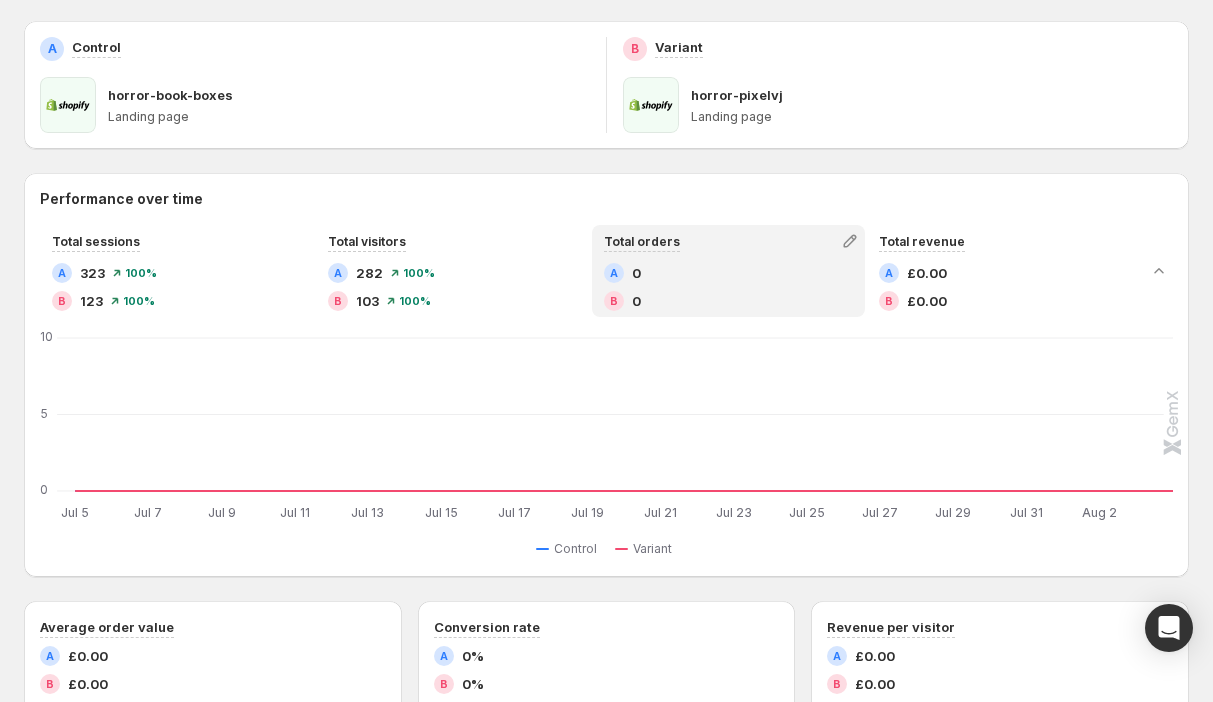 scroll, scrollTop: 0, scrollLeft: 0, axis: both 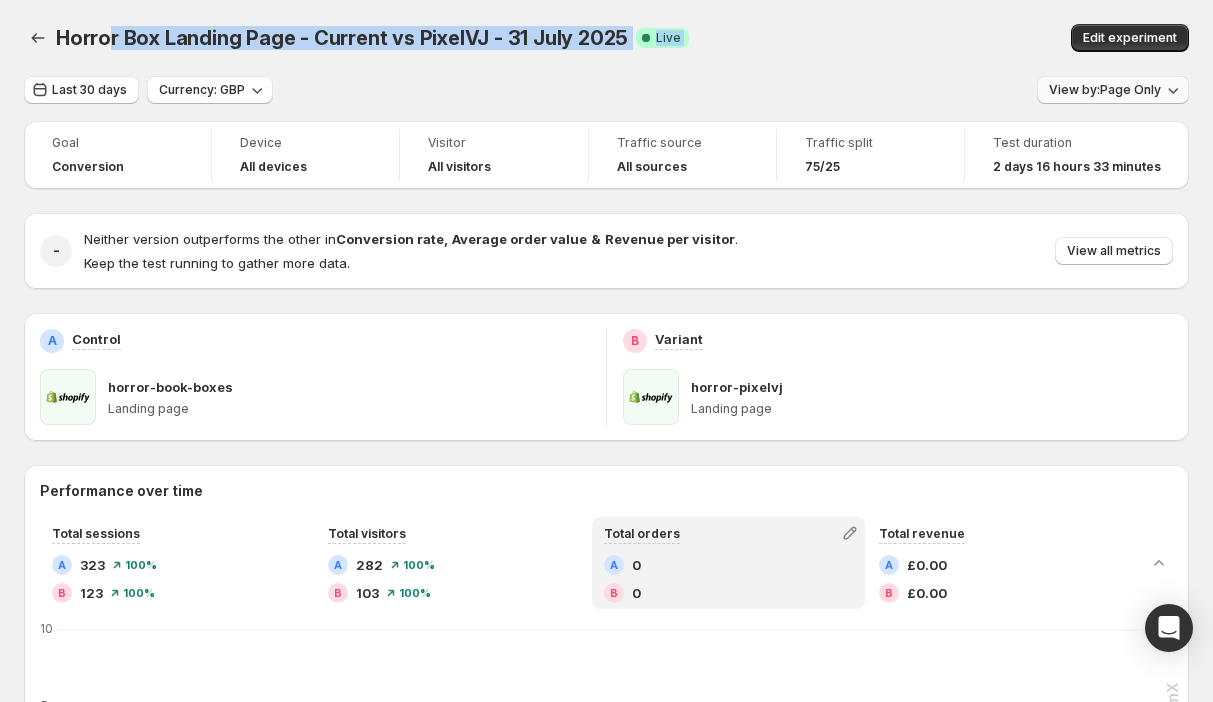 click on "View by:  Page Only" at bounding box center (1105, 90) 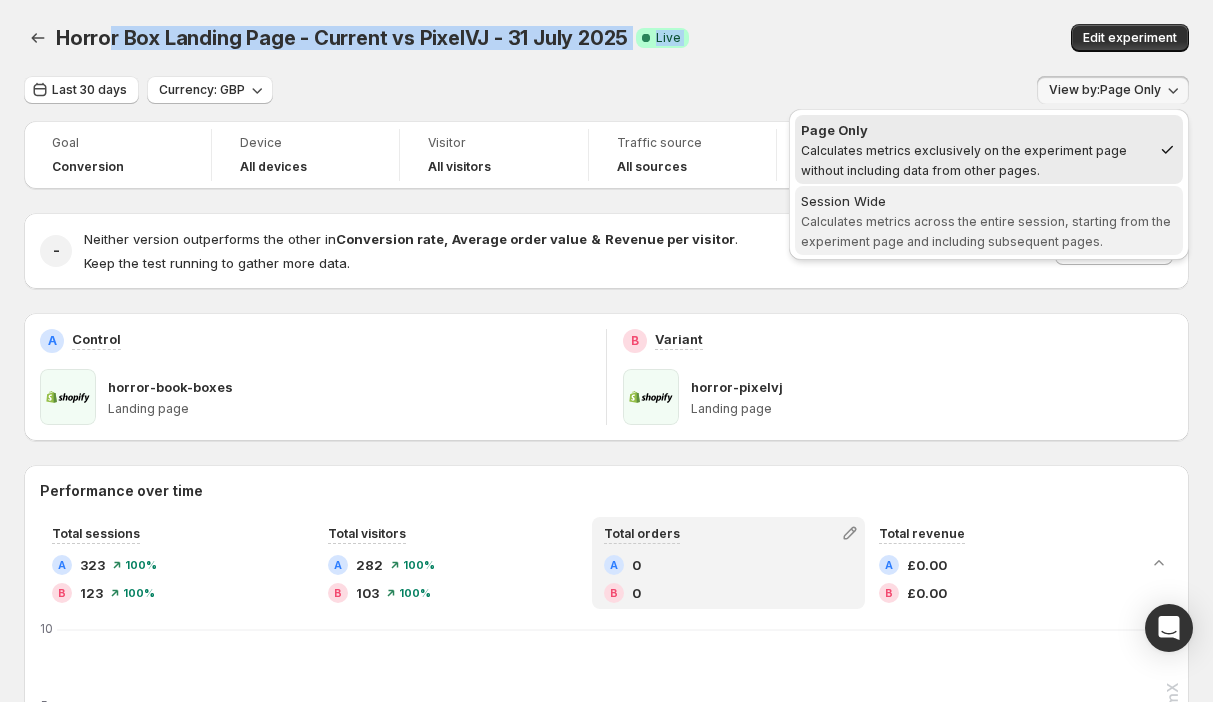 click on "Session Wide" at bounding box center [989, 201] 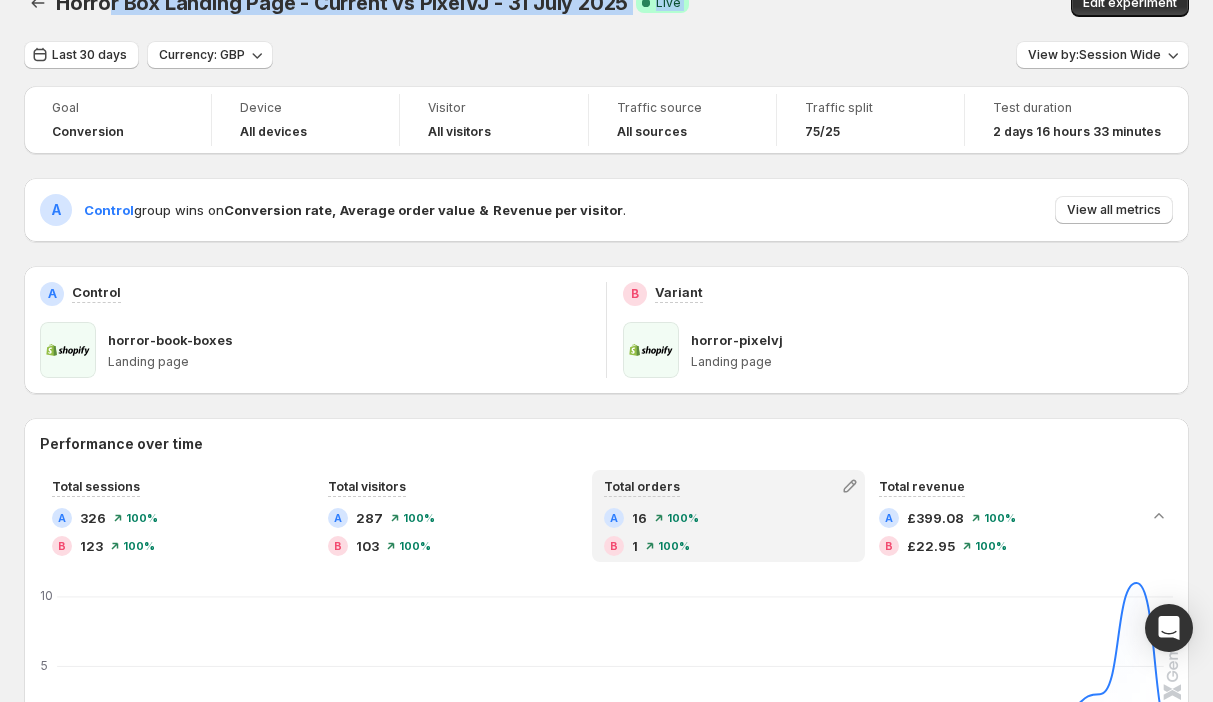 scroll, scrollTop: 0, scrollLeft: 0, axis: both 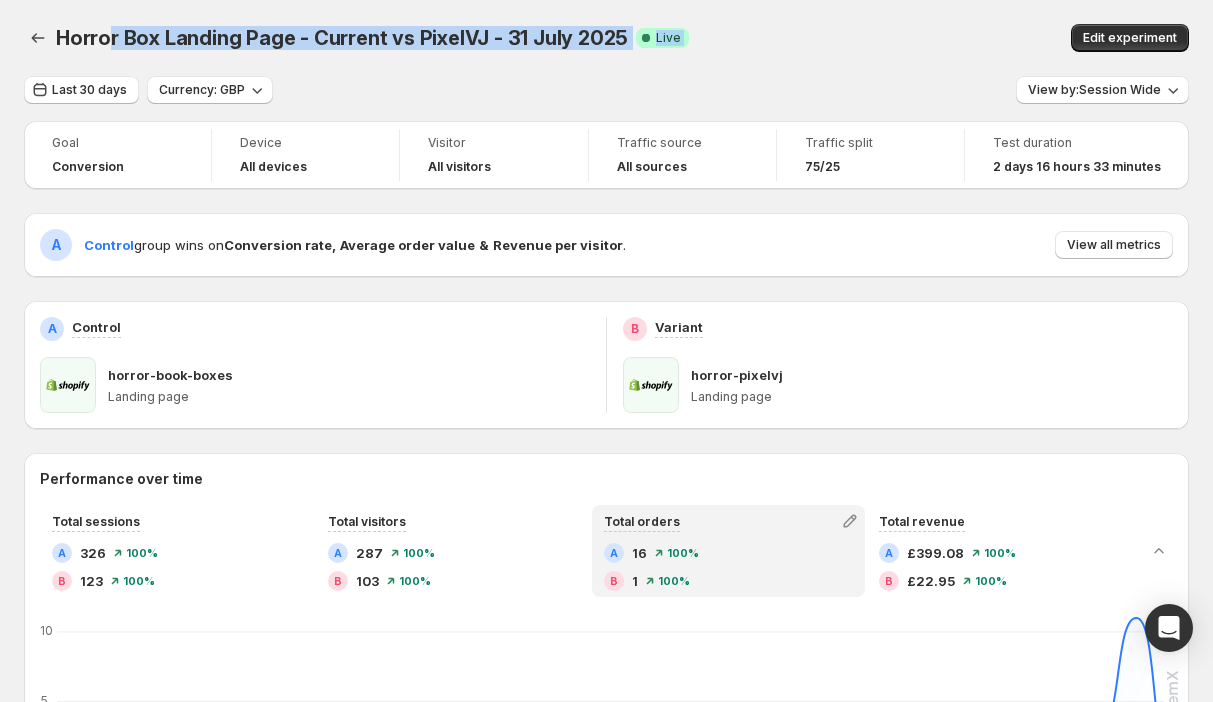 click on "Horror Box Landing Page - Current vs PixelVJ - [DATE]. This page is ready Horror Box Landing Page - Current vs PixelVJ - [DATE] Success Complete Live Edit experiment" at bounding box center [606, 38] 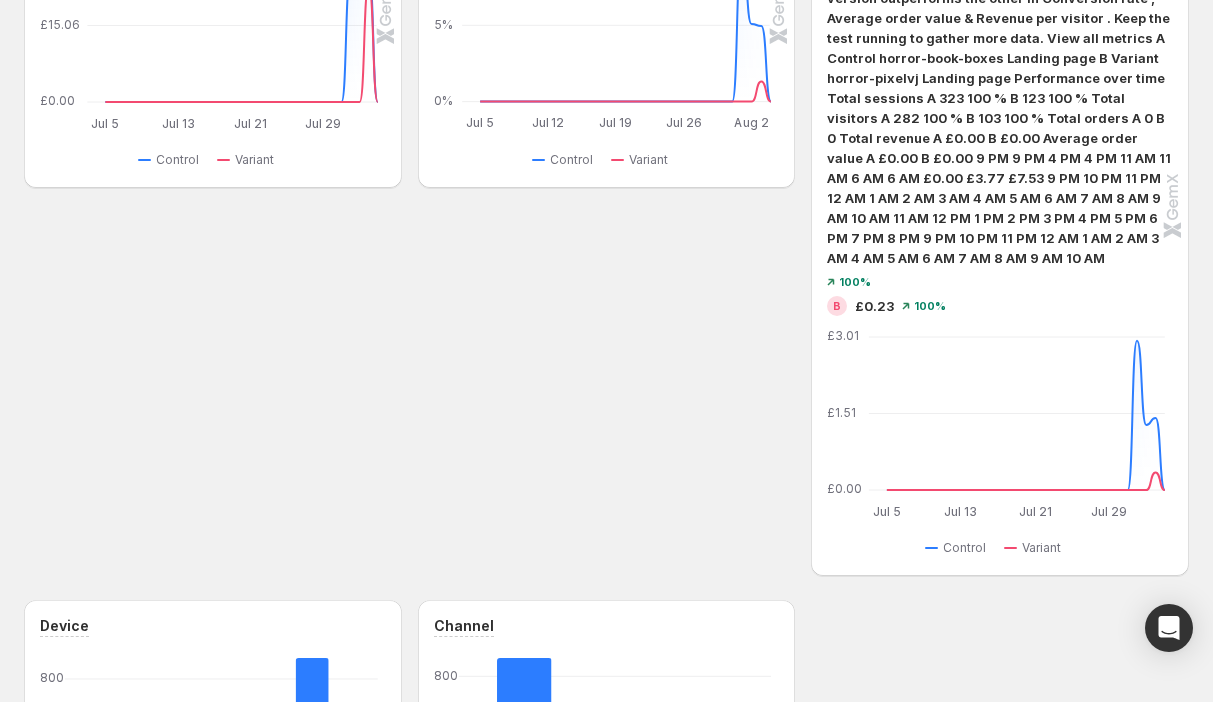 scroll, scrollTop: 1055, scrollLeft: 0, axis: vertical 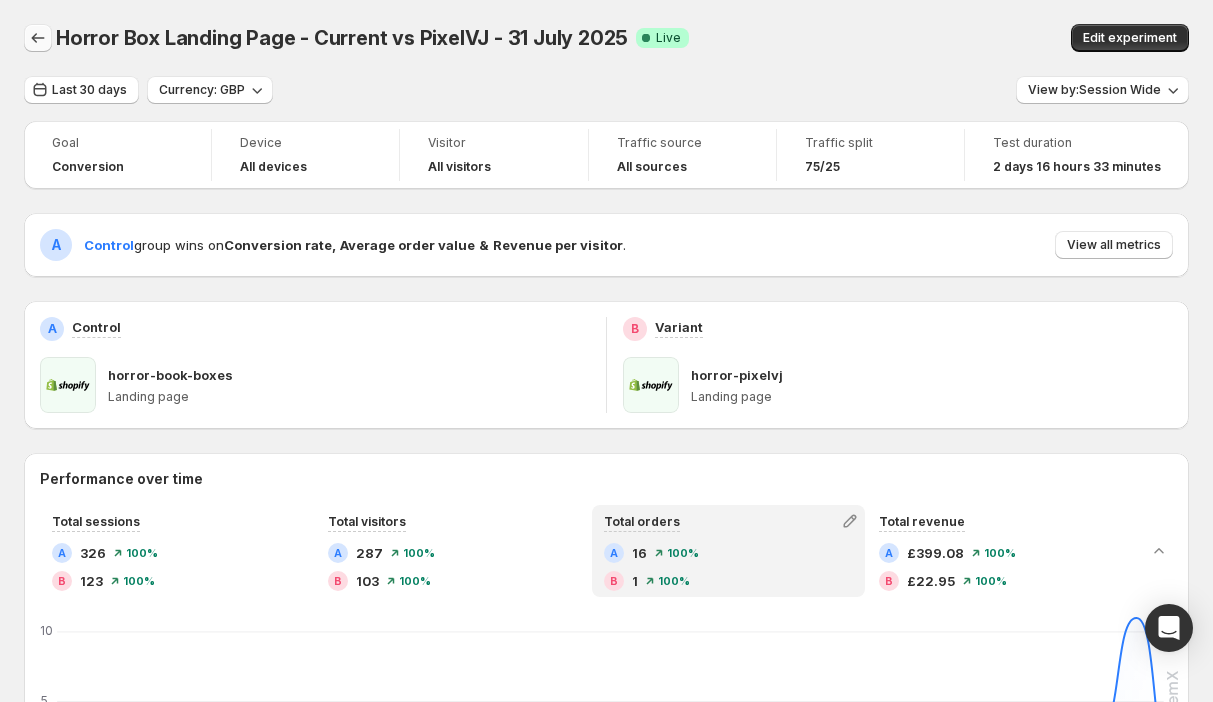 click at bounding box center [38, 38] 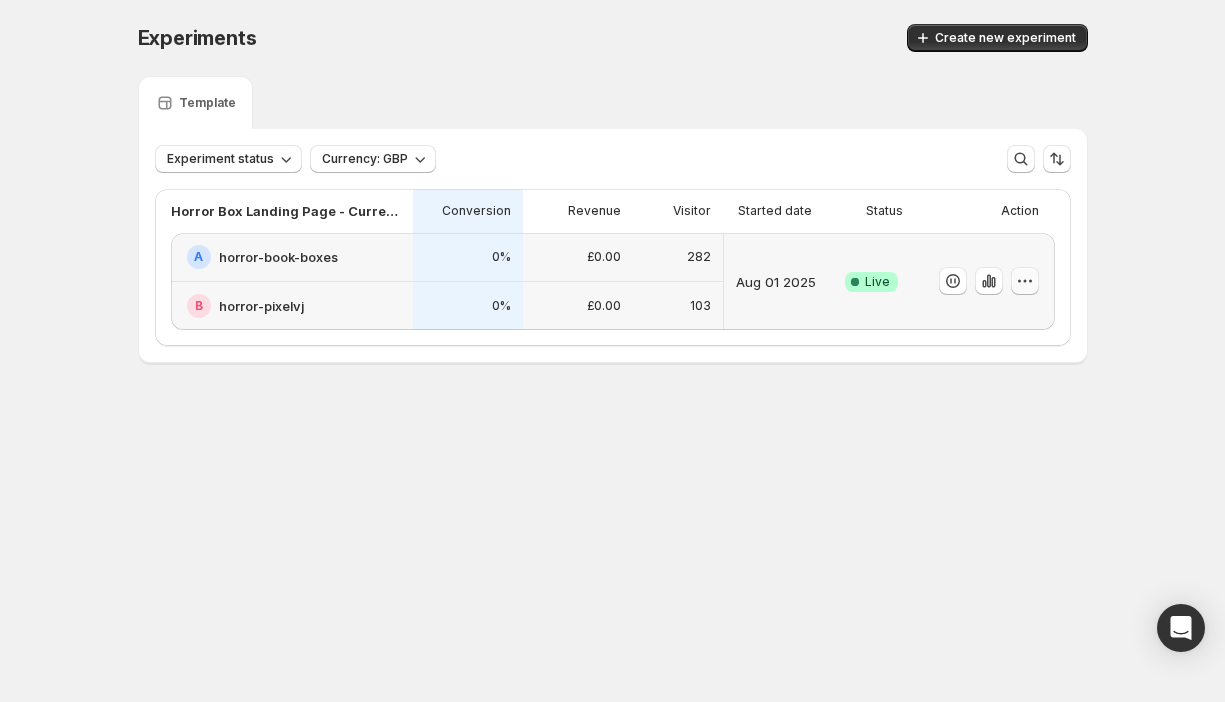 click 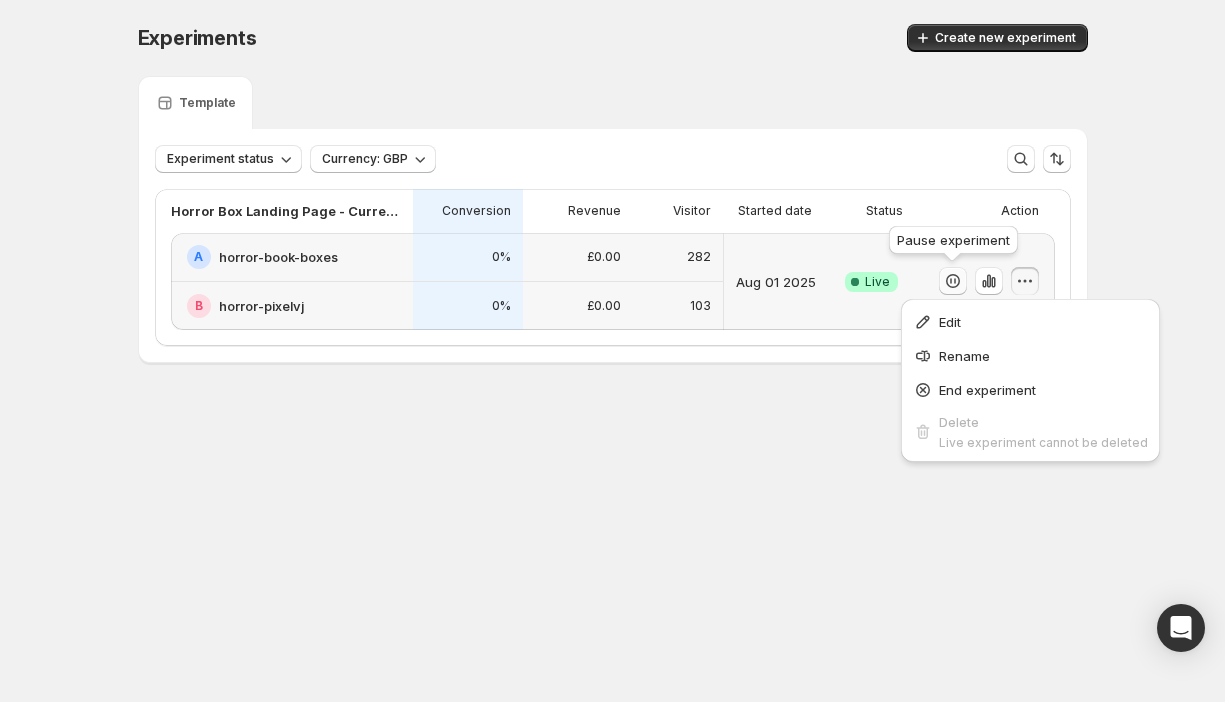 click 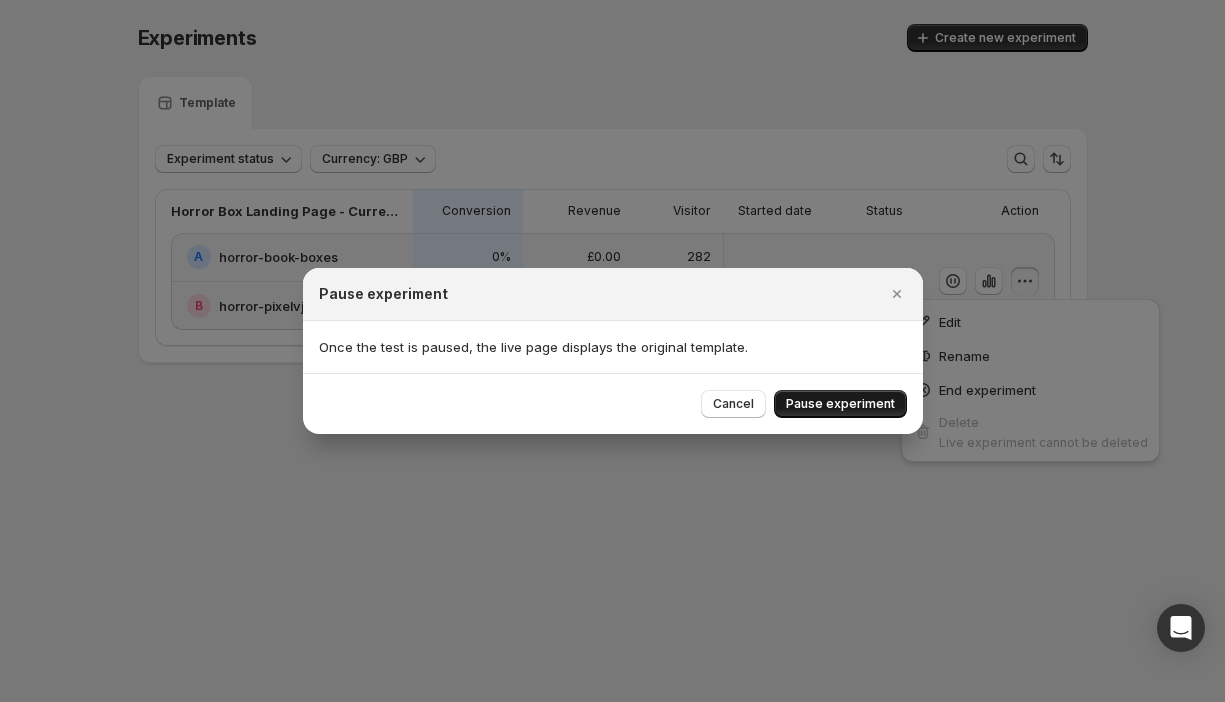 click on "Pause experiment" at bounding box center (840, 404) 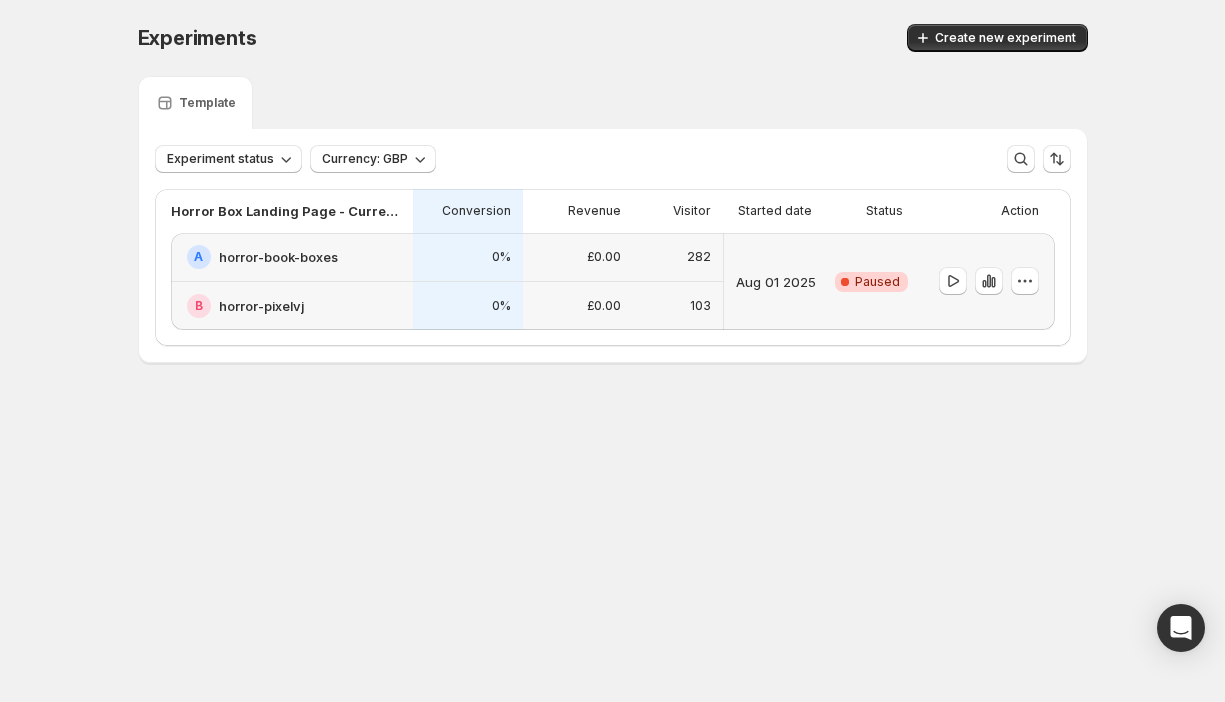 click on "Experiments. This page is ready Experiments Create new experiment Template Experiment status Currency: GBP More views More views Create new view Horror Box Landing Page - Current vs [DATE] Conversion Revenue Visitor Started date Status Action A horror-book-boxes B horror-pixelvj 0% 0% £0.00 £0.00 282 103 [DATE] Critical Complete Paused" at bounding box center (613, 235) 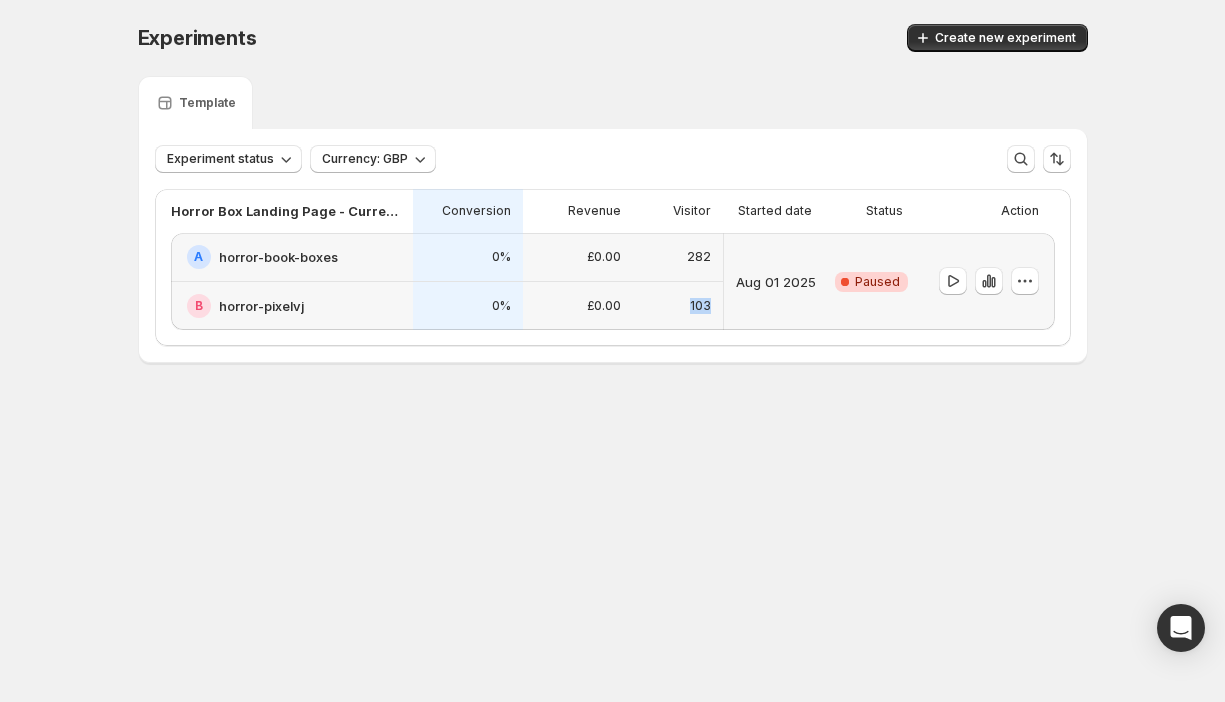click on "Experiments. This page is ready Experiments Create new experiment Template Experiment status Currency: GBP More views More views Create new view Horror Box Landing Page - Current vs [DATE] Conversion Revenue Visitor Started date Status Action A horror-book-boxes B horror-pixelvj 0% 0% £0.00 £0.00 282 103 [DATE] Critical Complete Paused" at bounding box center (613, 235) 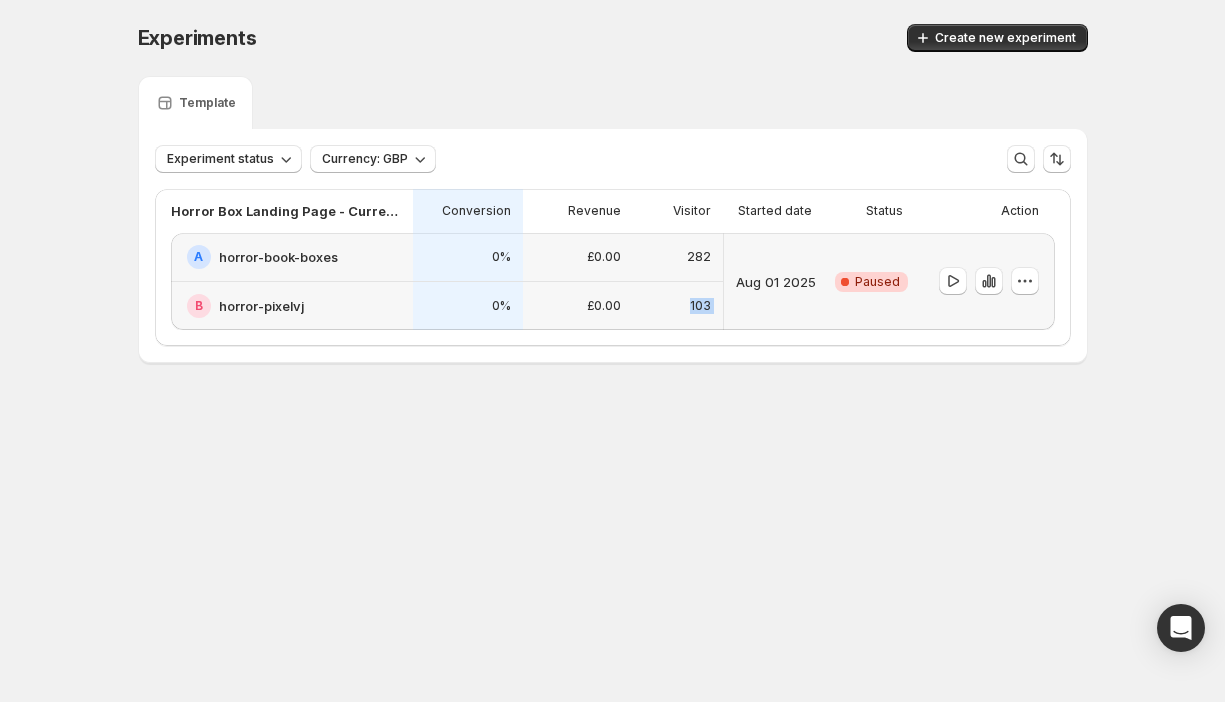 click on "Experiments. This page is ready Experiments Create new experiment Template Experiment status Currency: GBP More views More views Create new view Horror Box Landing Page - Current vs [DATE] Conversion Revenue Visitor Started date Status Action A horror-book-boxes B horror-pixelvj 0% 0% £0.00 £0.00 282 103 [DATE] Critical Complete Paused" at bounding box center (613, 235) 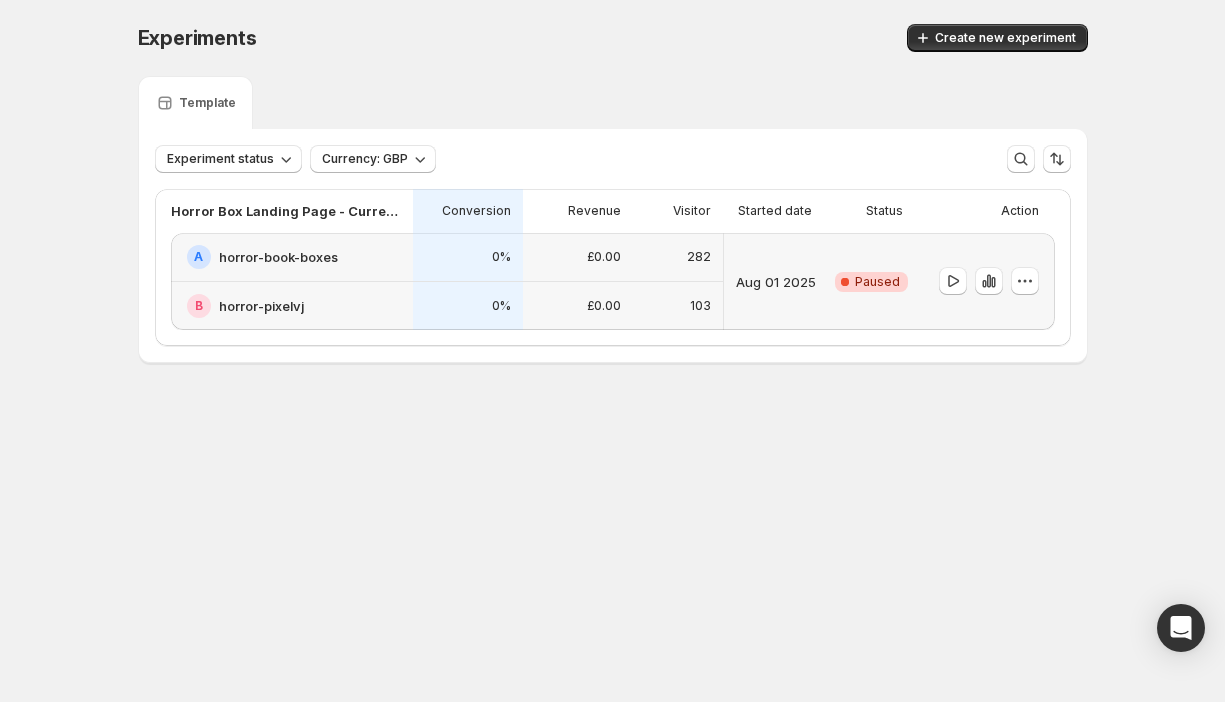 click on "Experiments. This page is ready Experiments Create new experiment Template Experiment status Currency: GBP More views More views Create new view Horror Box Landing Page - Current vs [DATE] Conversion Revenue Visitor Started date Status Action A horror-book-boxes B horror-pixelvj 0% 0% £0.00 £0.00 282 103 [DATE] Critical Complete Paused Home Experiments Plans" at bounding box center [612, 351] 